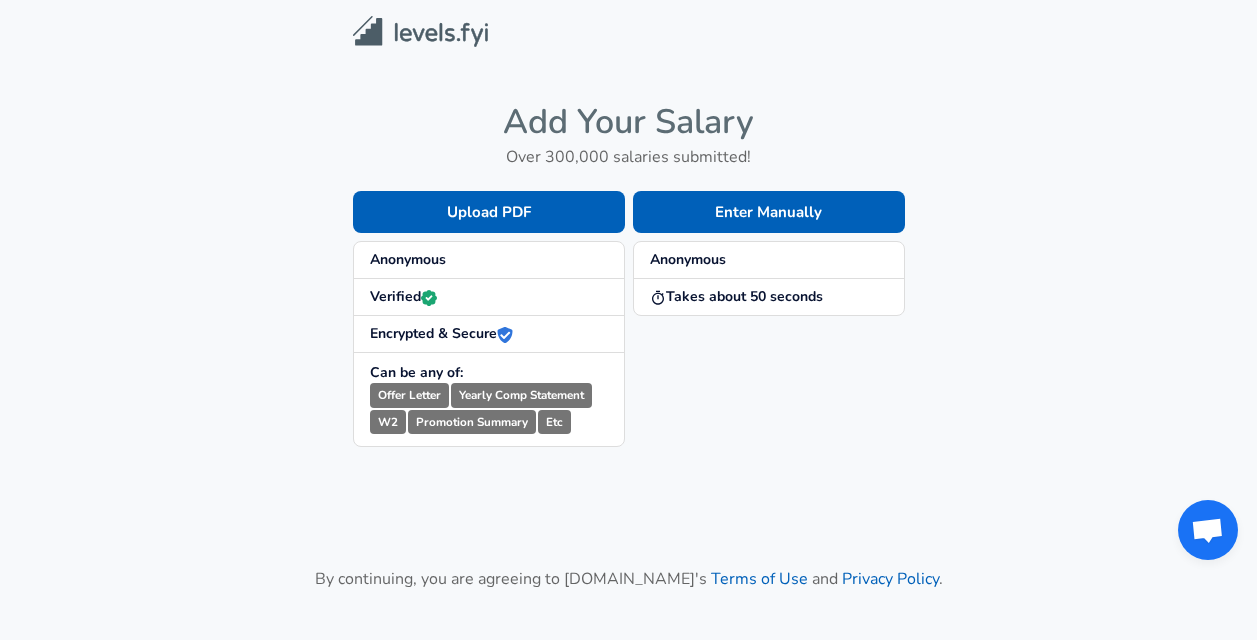 scroll, scrollTop: 0, scrollLeft: 0, axis: both 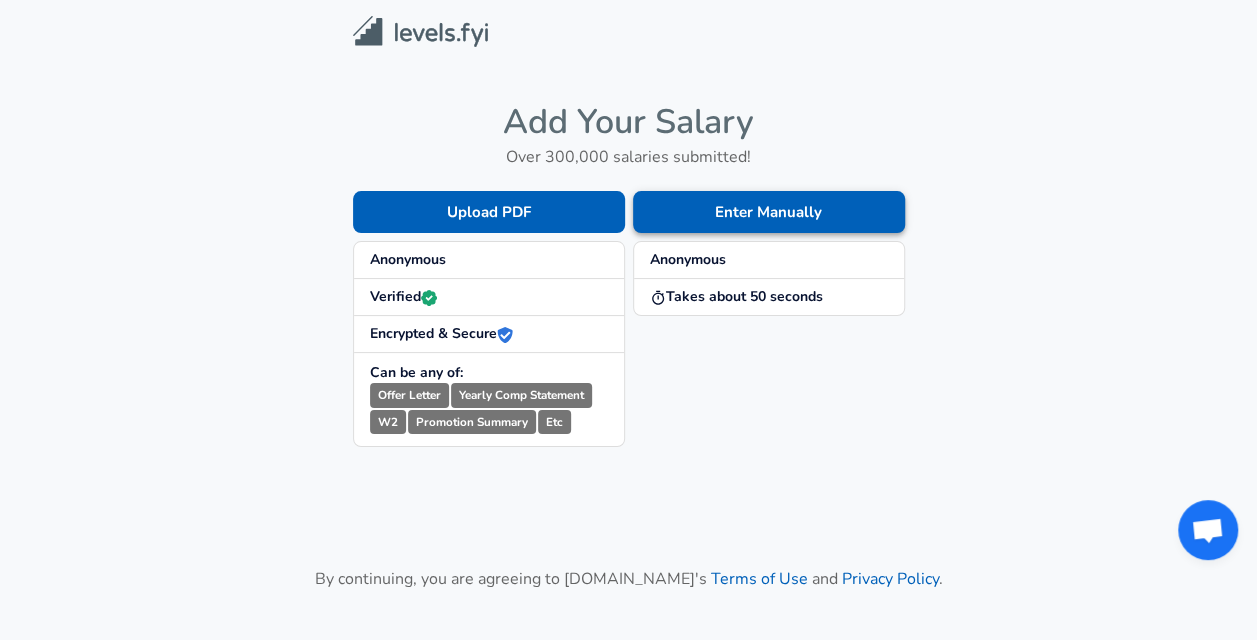 click on "Enter Manually" at bounding box center (769, 212) 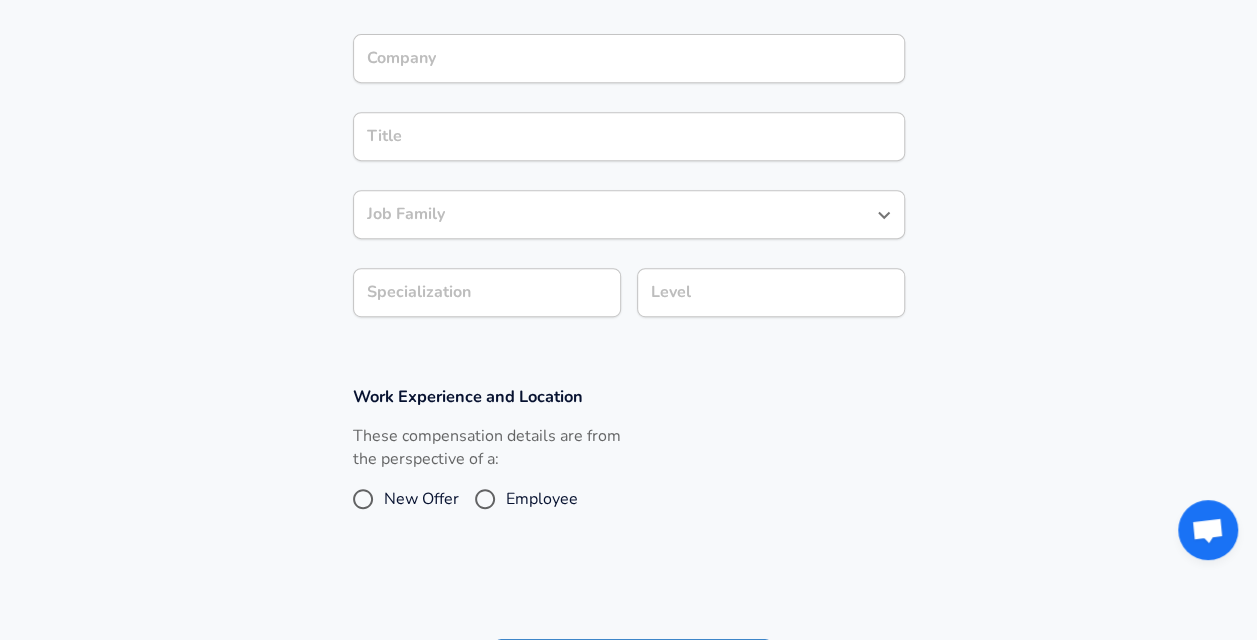 scroll, scrollTop: 500, scrollLeft: 0, axis: vertical 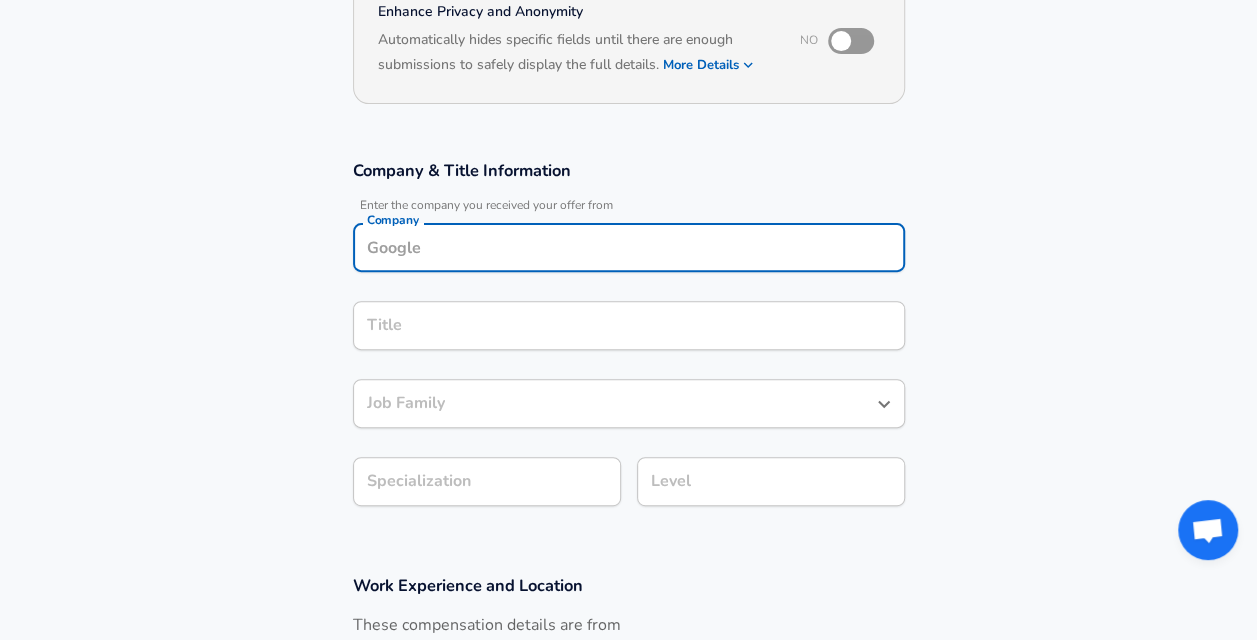 click on "Company Company" at bounding box center [629, 250] 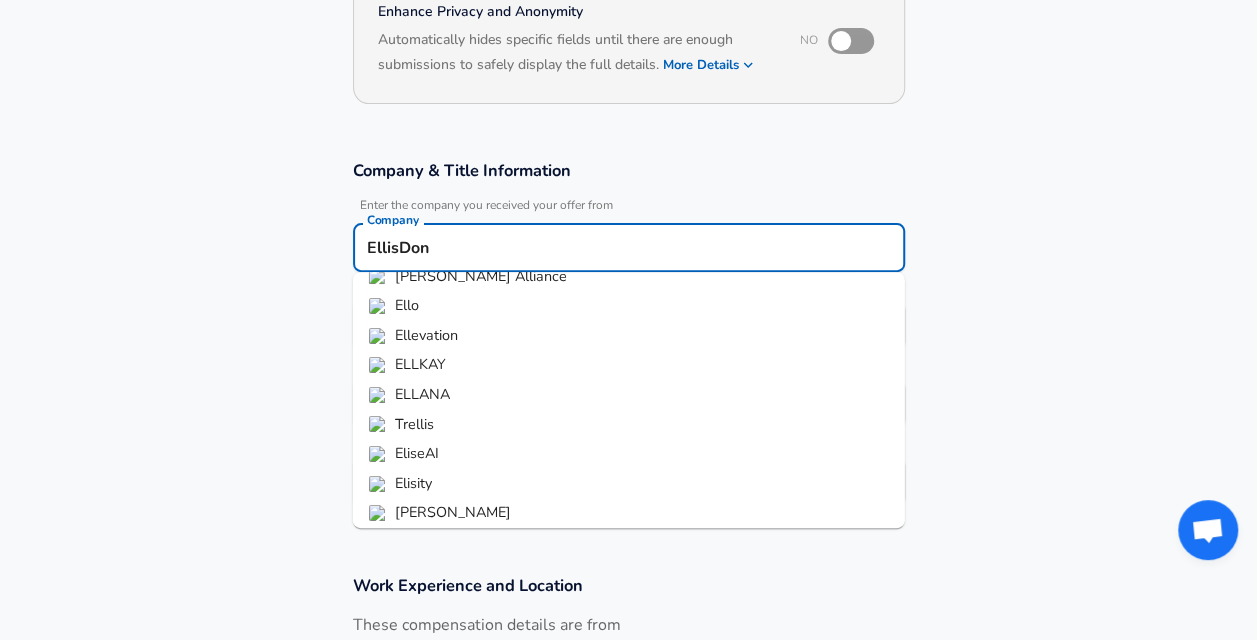 scroll, scrollTop: 85, scrollLeft: 0, axis: vertical 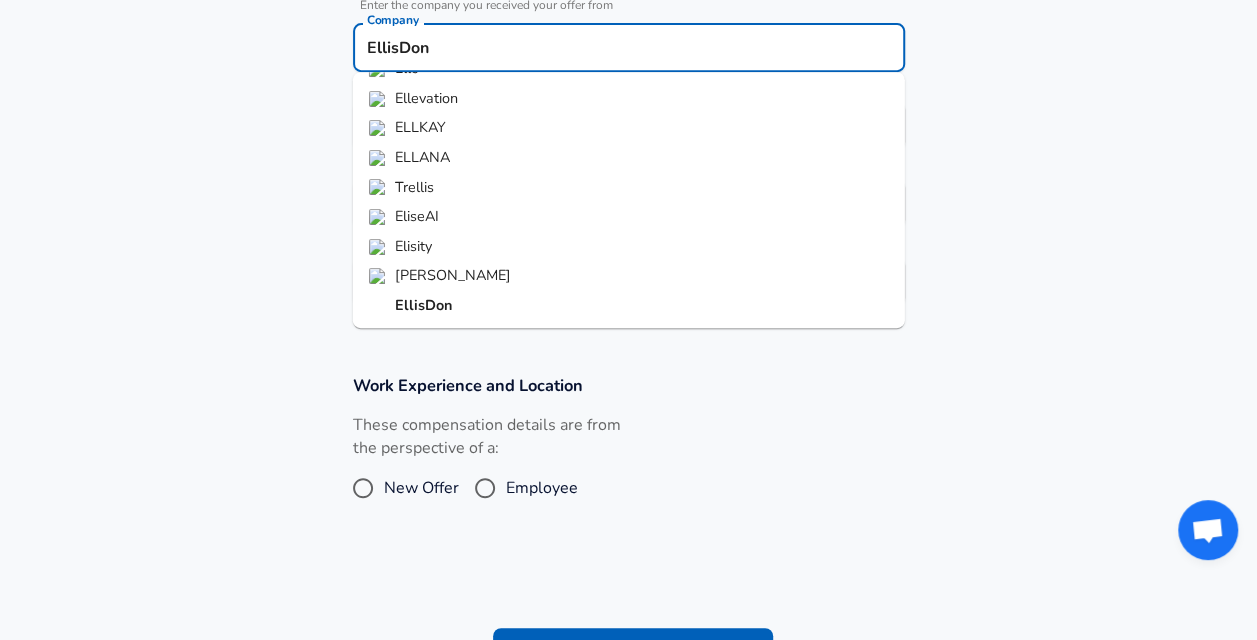 click on "EllisDon" at bounding box center [423, 305] 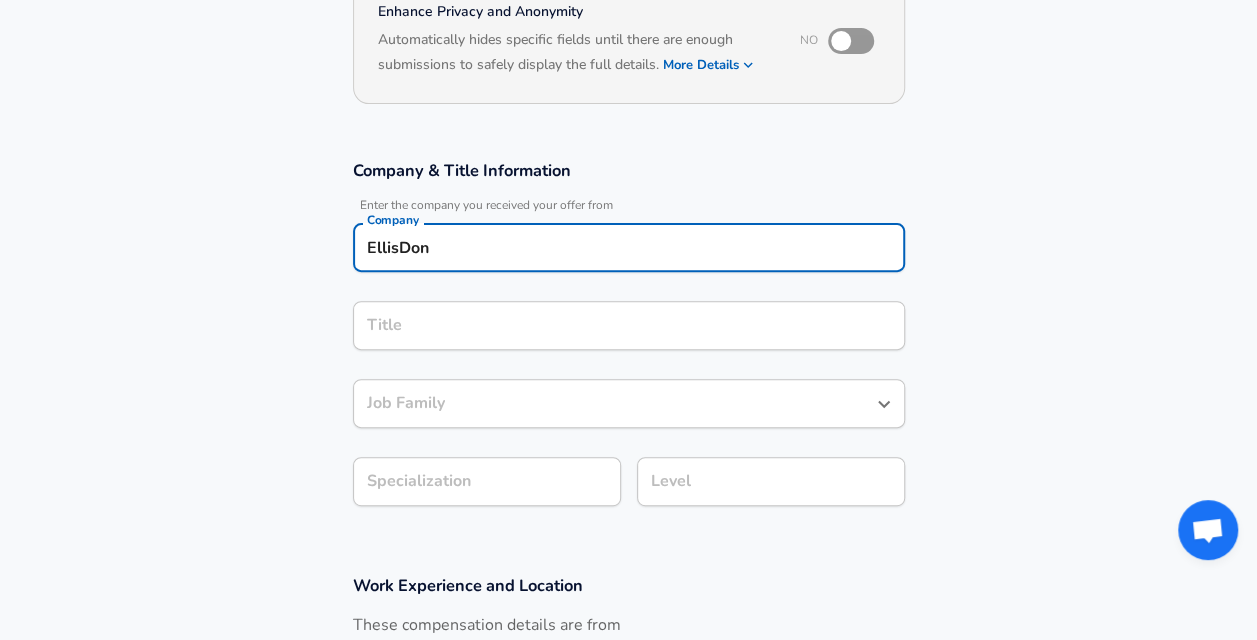 type on "EllisDon" 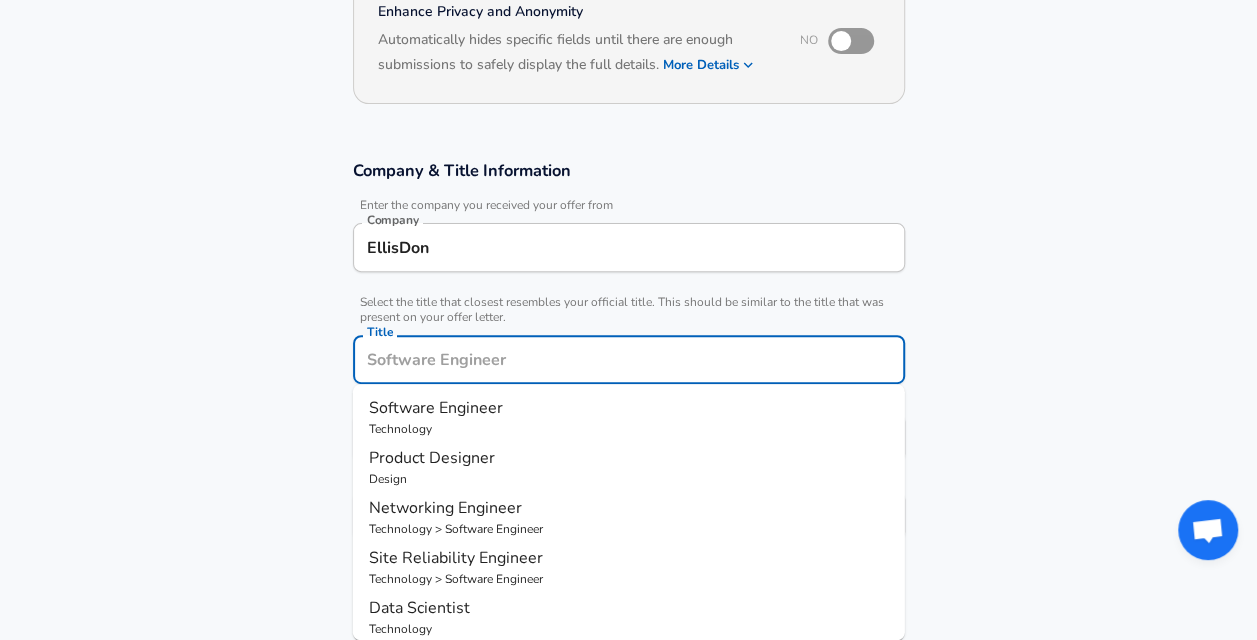 scroll, scrollTop: 260, scrollLeft: 0, axis: vertical 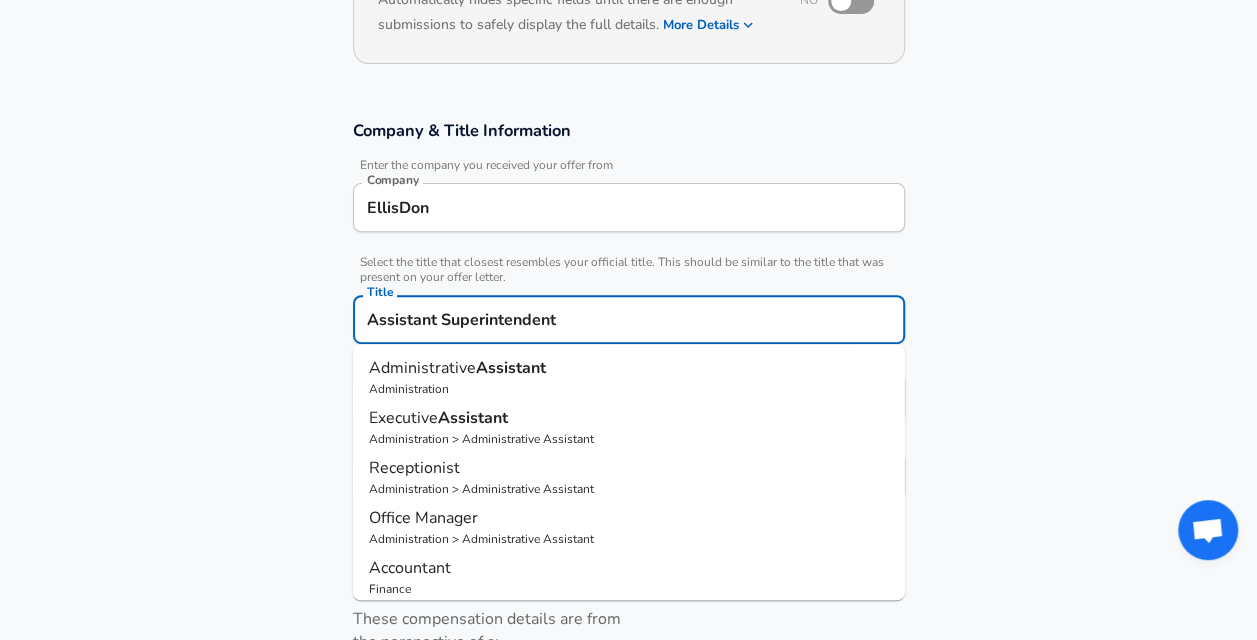type on "Assistant Superintendent" 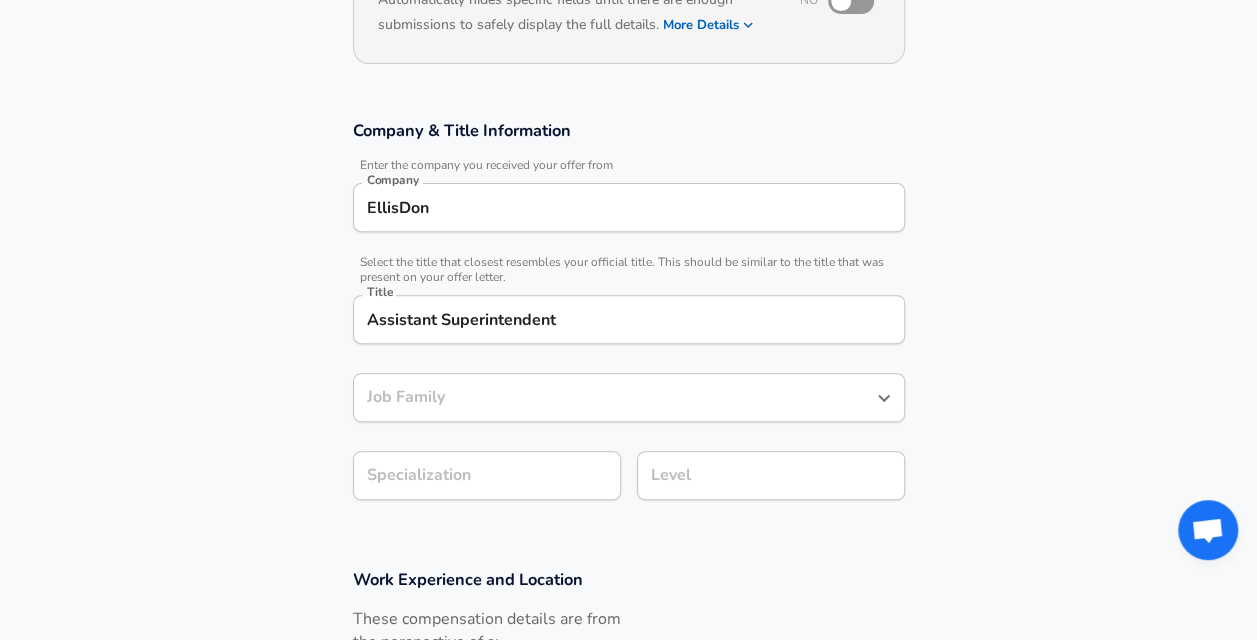 click on "Job Family" at bounding box center [629, 397] 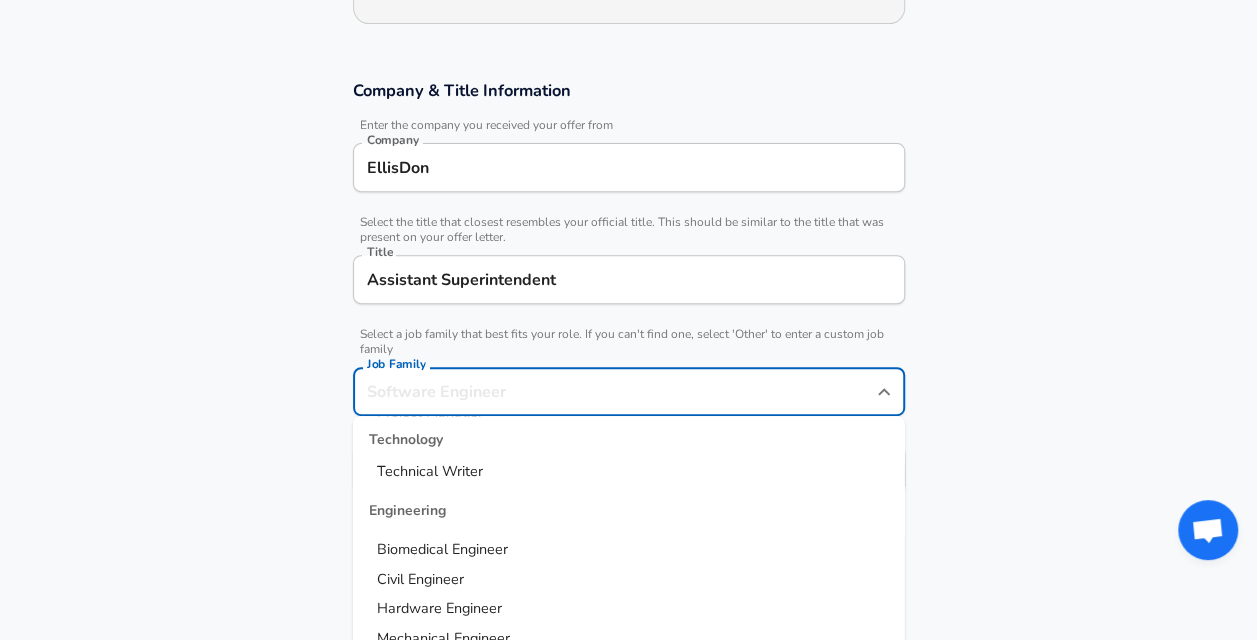 scroll, scrollTop: 500, scrollLeft: 0, axis: vertical 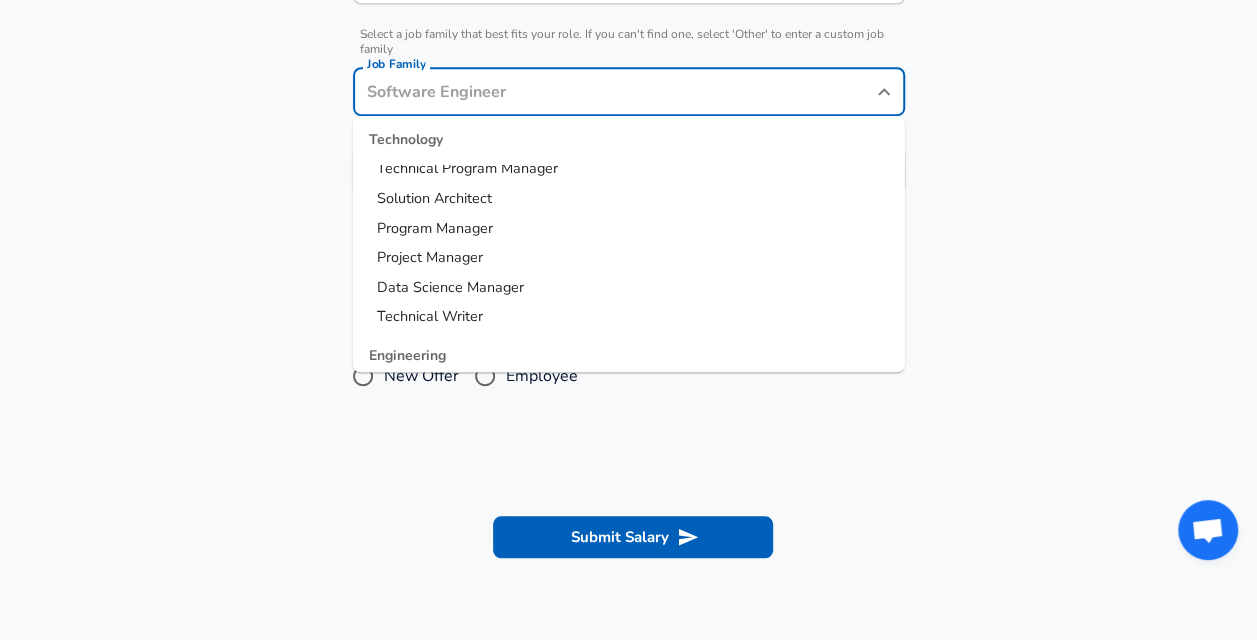 click on "Project Manager" at bounding box center [430, 257] 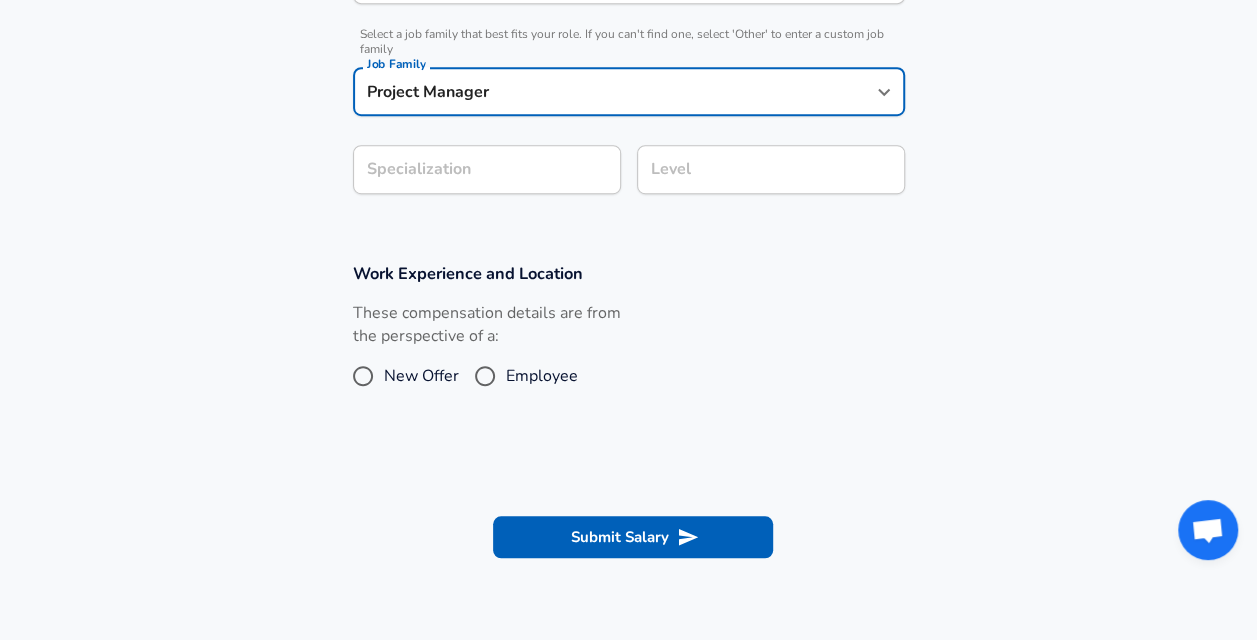 click on "Job Family Project Manager Job Family" at bounding box center [629, 90] 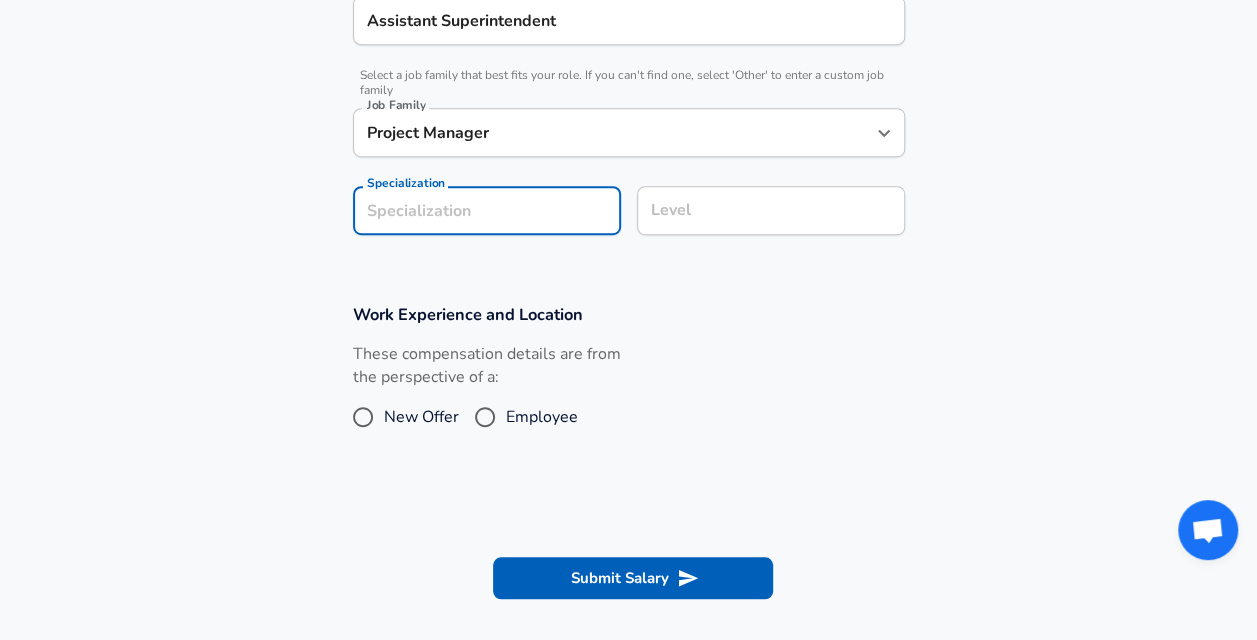scroll, scrollTop: 460, scrollLeft: 0, axis: vertical 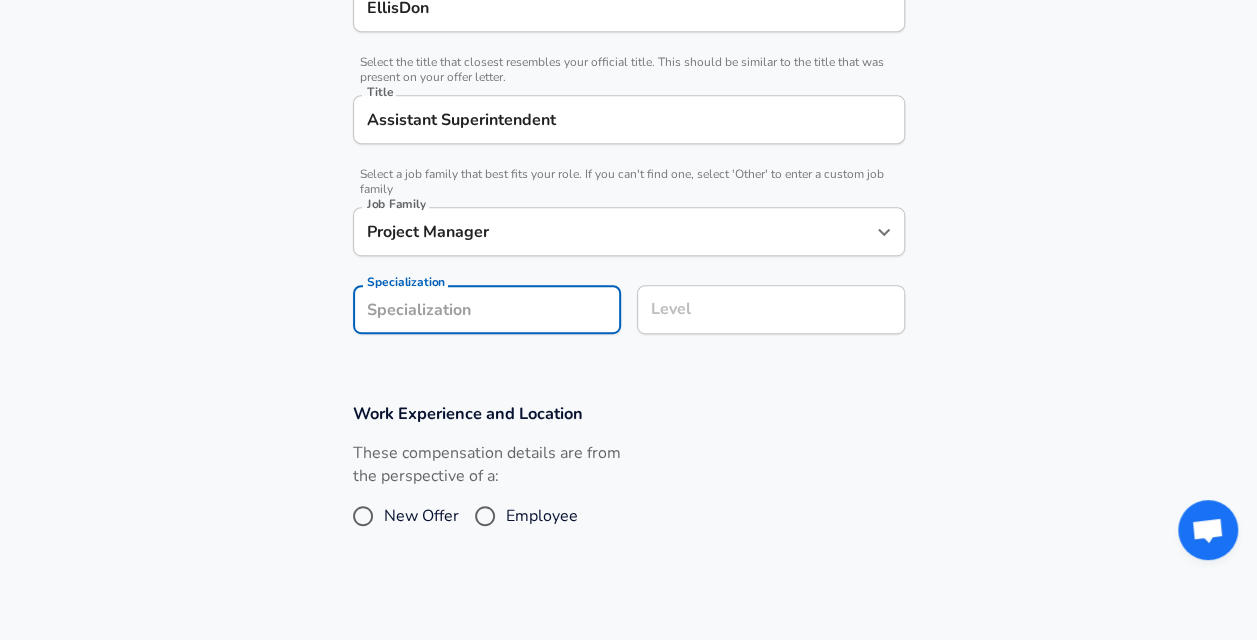 click on "Employee" at bounding box center [485, 516] 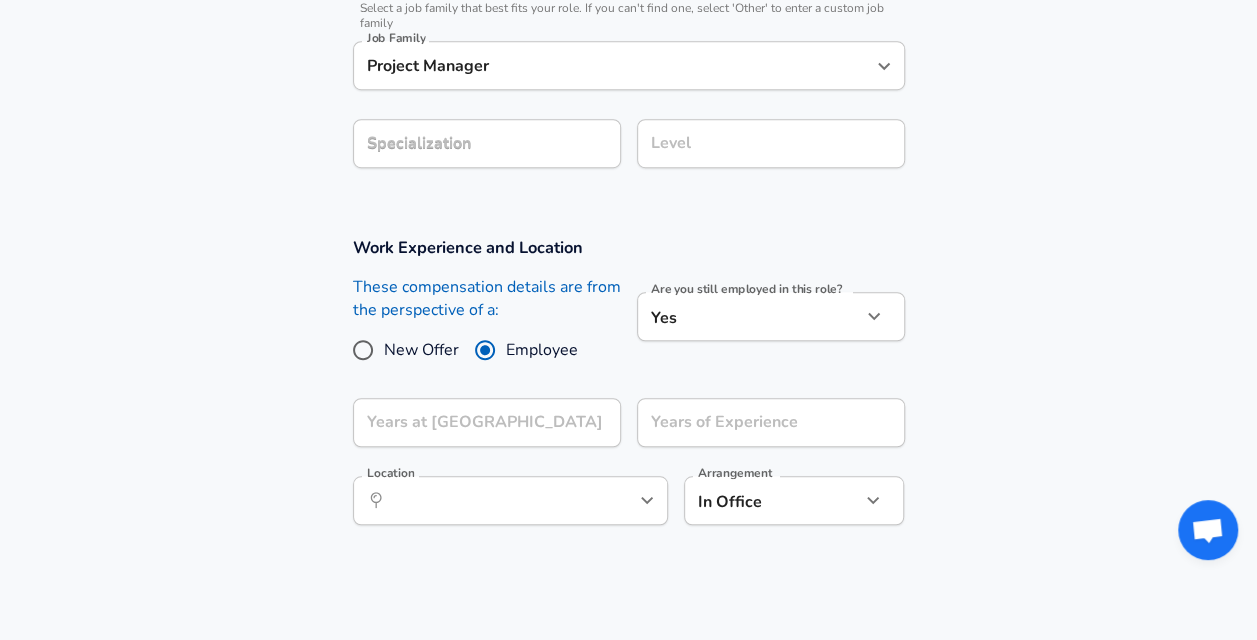 scroll, scrollTop: 760, scrollLeft: 0, axis: vertical 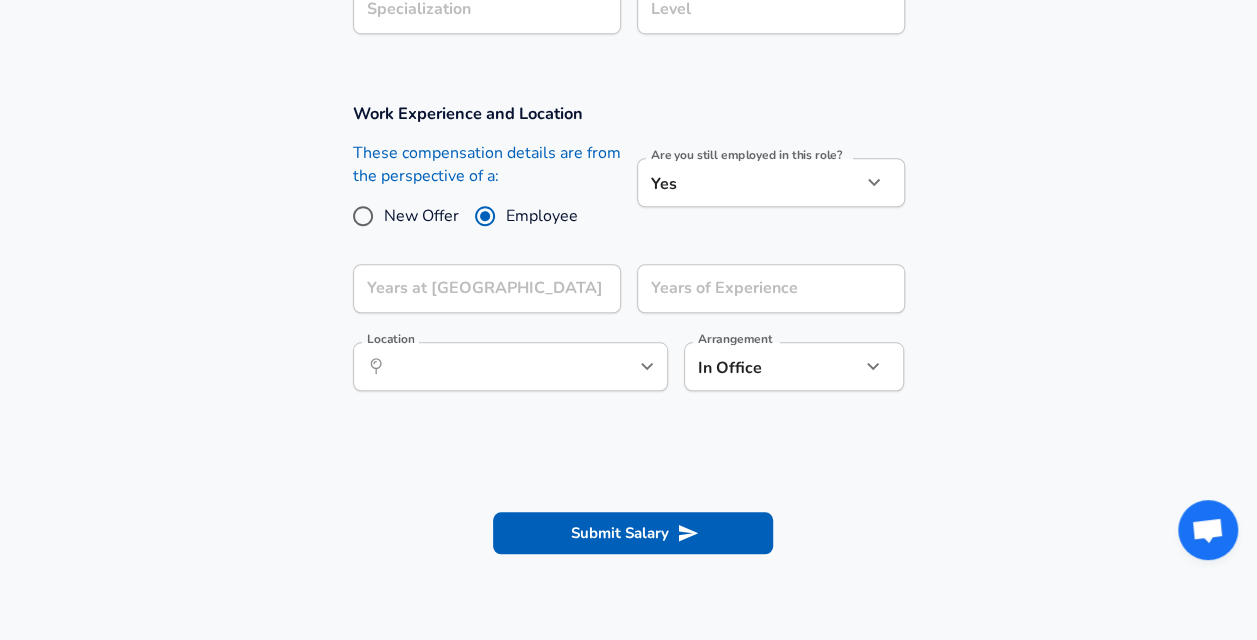 click on "Restart Add Your Salary Upload your offer letter   to verify your submission Enhance Privacy and Anonymity No Automatically hides specific fields until there are enough submissions to safely display the full details.   More Details Based on your submission and the data points that we have already collected, we will automatically hide and anonymize specific fields if there aren't enough data points to remain sufficiently anonymous. Company & Title Information   Enter the company you received your offer from Company EllisDon Company   Select the title that closest resembles your official title. This should be similar to the title that was present on your offer letter. Title Assistant Superintendent Title   Select a job family that best fits your role. If you can't find one, select 'Other' to enter a custom job family Job Family Project Manager Job Family Specialization Specialization Level Level Work Experience and Location These compensation details are from the perspective of a: New Offer Employee Yes yes ​" at bounding box center [628, -440] 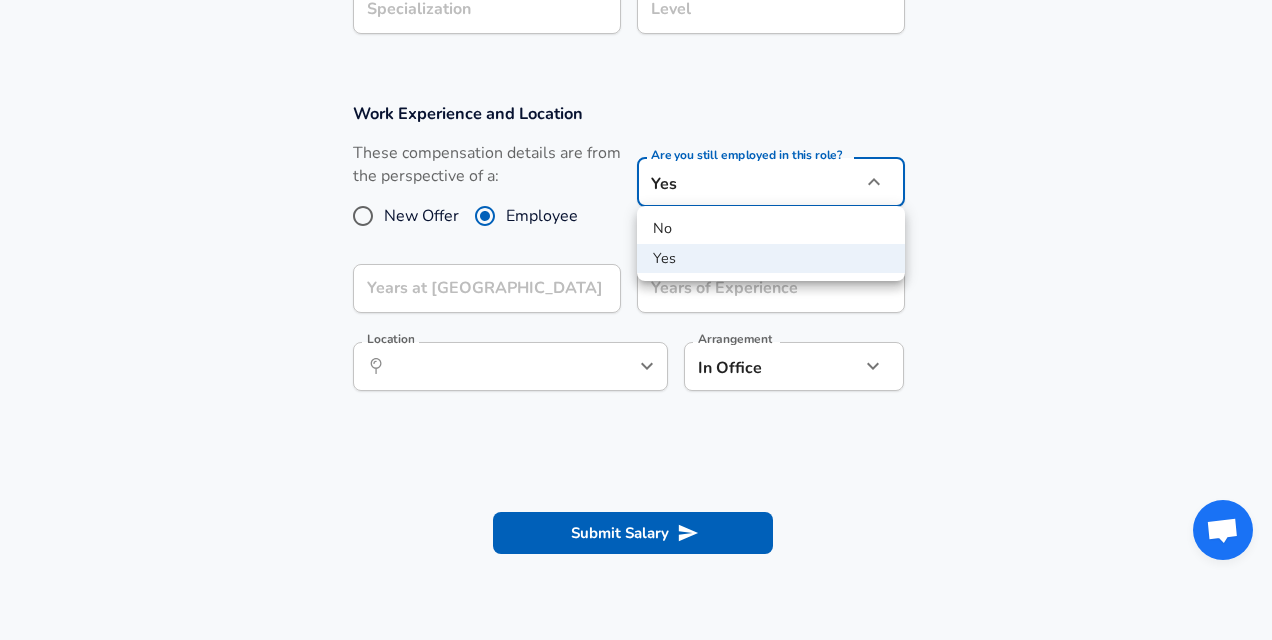 click on "No" at bounding box center (771, 229) 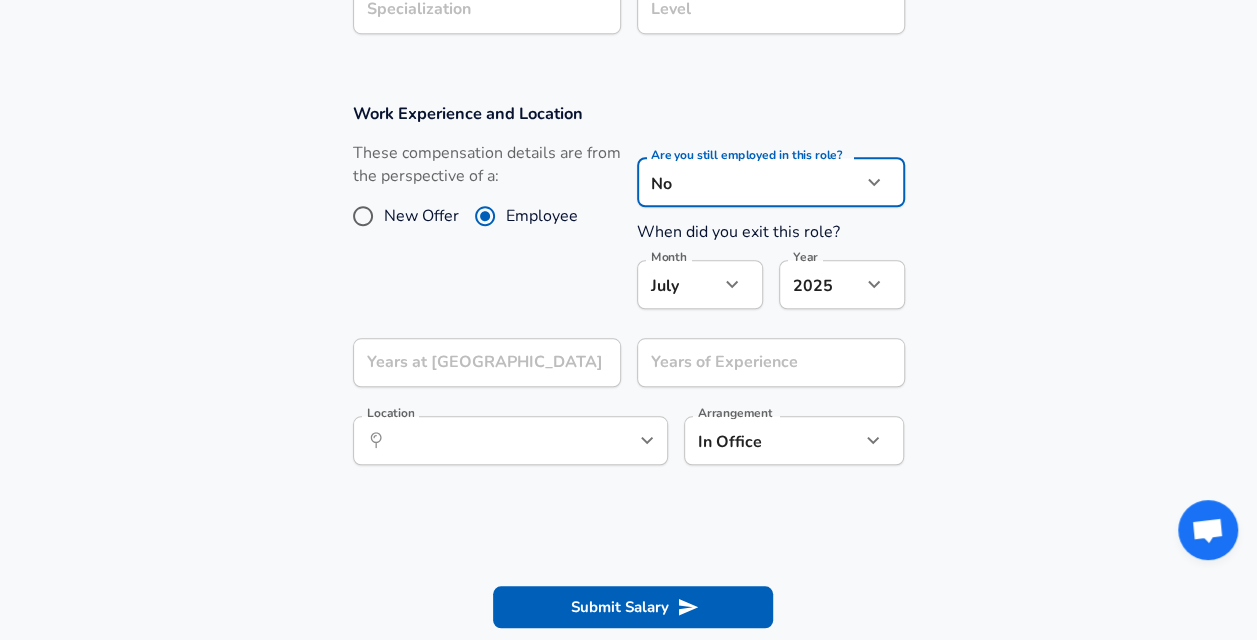 click on "These compensation details are from the perspective of a: New Offer Employee" at bounding box center (479, 232) 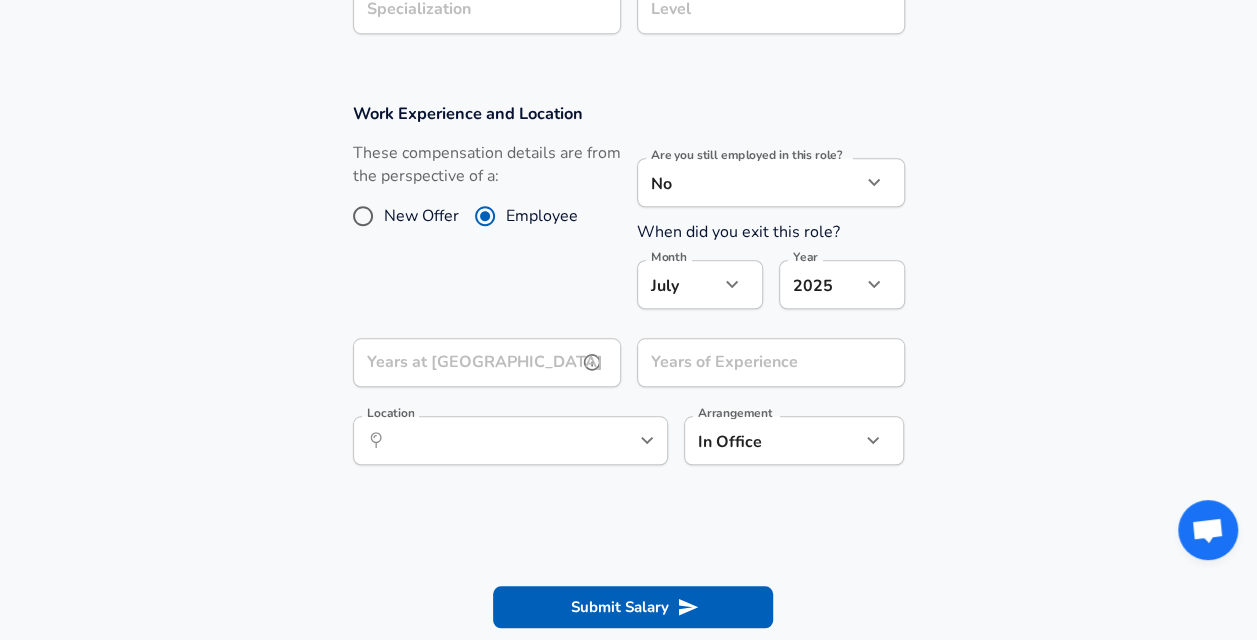 click on "Years at [GEOGRAPHIC_DATA]" at bounding box center [465, 362] 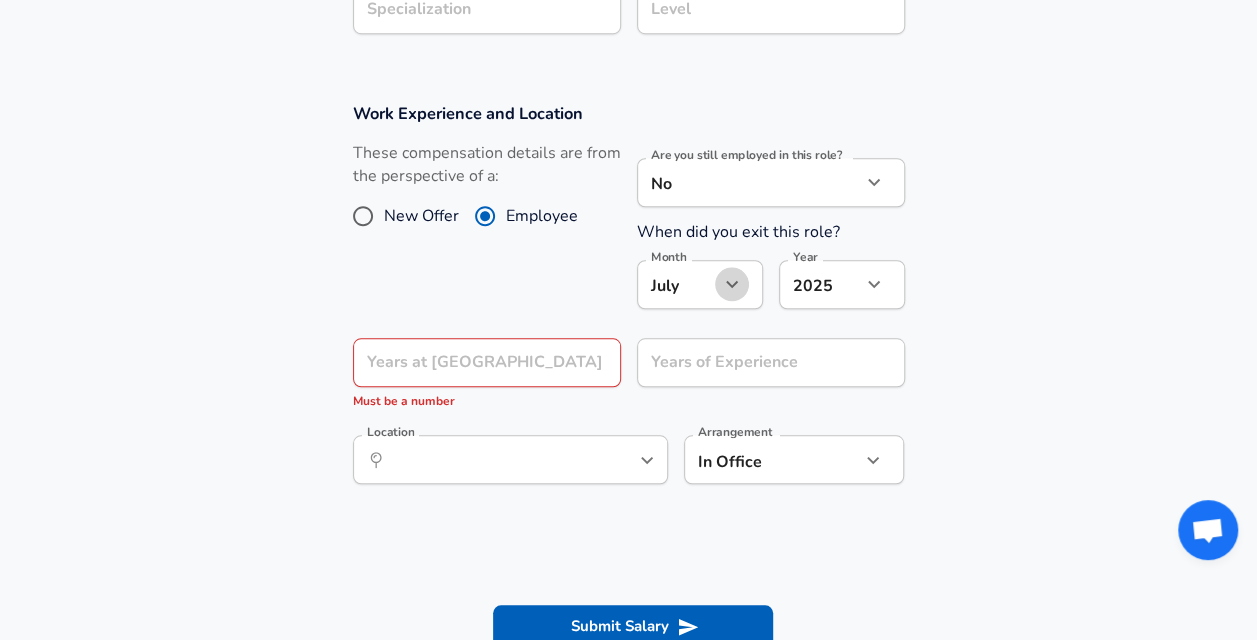 click 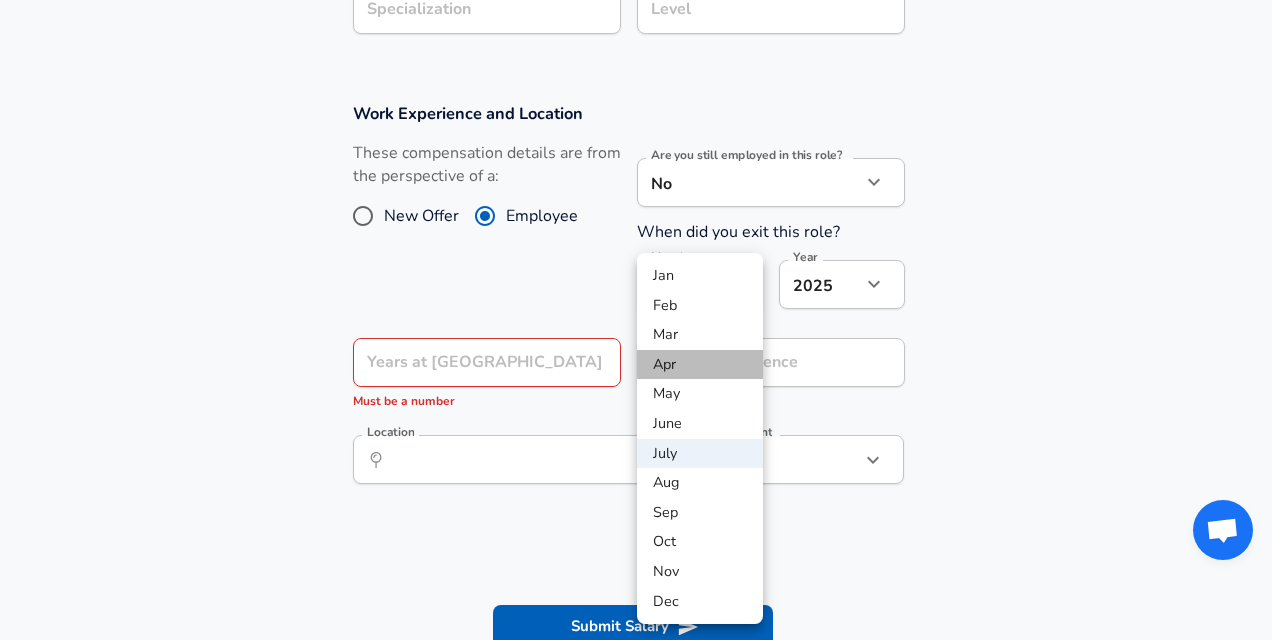 click on "Apr" at bounding box center (700, 365) 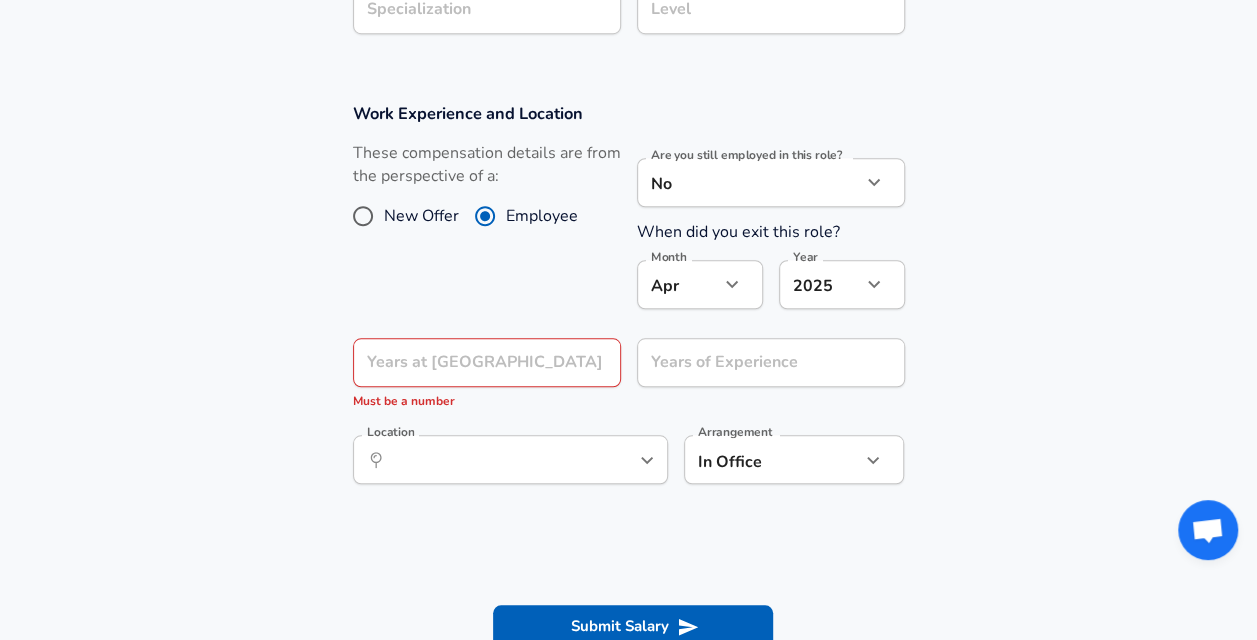 click on "Restart Add Your Salary Upload your offer letter   to verify your submission Enhance Privacy and Anonymity No Automatically hides specific fields until there are enough submissions to safely display the full details.   More Details Based on your submission and the data points that we have already collected, we will automatically hide and anonymize specific fields if there aren't enough data points to remain sufficiently anonymous. Company & Title Information   Enter the company you received your offer from Company EllisDon Company   Select the title that closest resembles your official title. This should be similar to the title that was present on your offer letter. Title Assistant Superintendent Title   Select a job family that best fits your role. If you can't find one, select 'Other' to enter a custom job family Job Family Project Manager Job Family Specialization Specialization Level Level Work Experience and Location These compensation details are from the perspective of a: New Offer Employee No no Month" at bounding box center (628, -440) 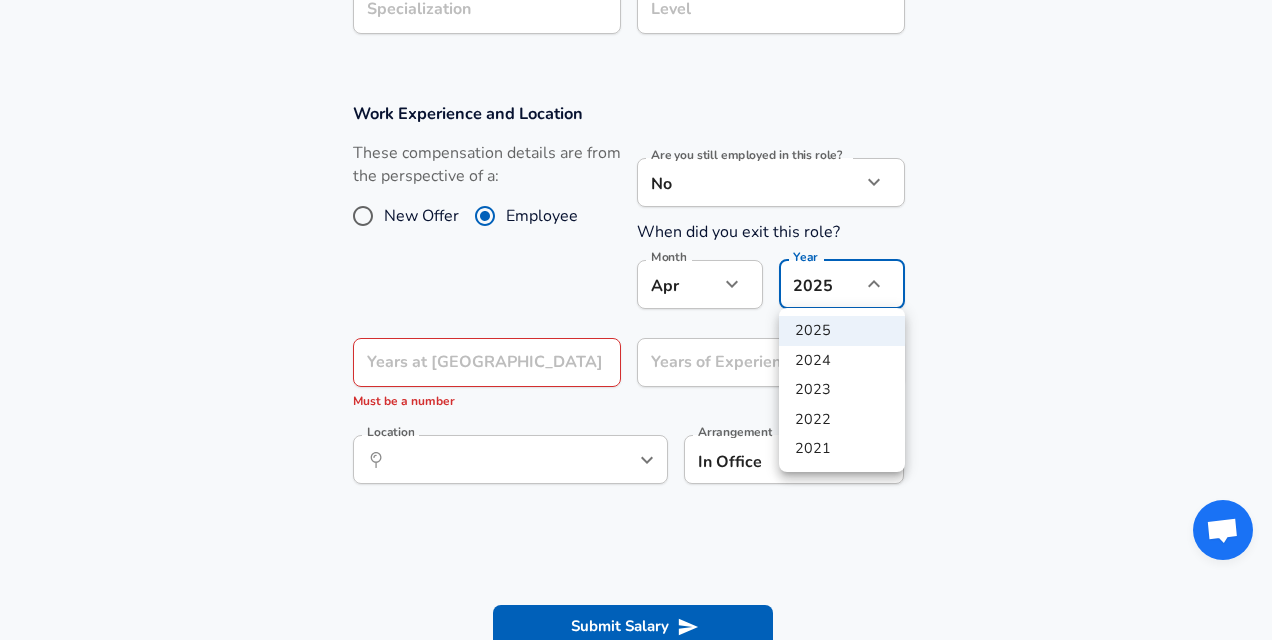 click on "2024" at bounding box center [842, 361] 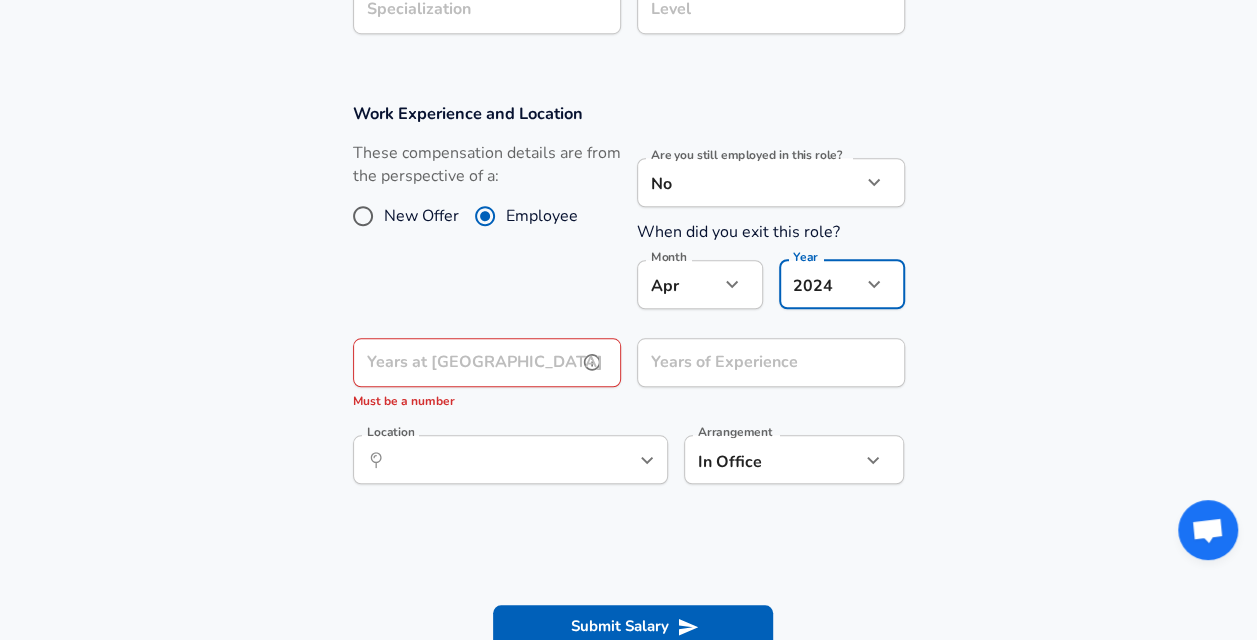 click on "Years at [GEOGRAPHIC_DATA]" at bounding box center (465, 362) 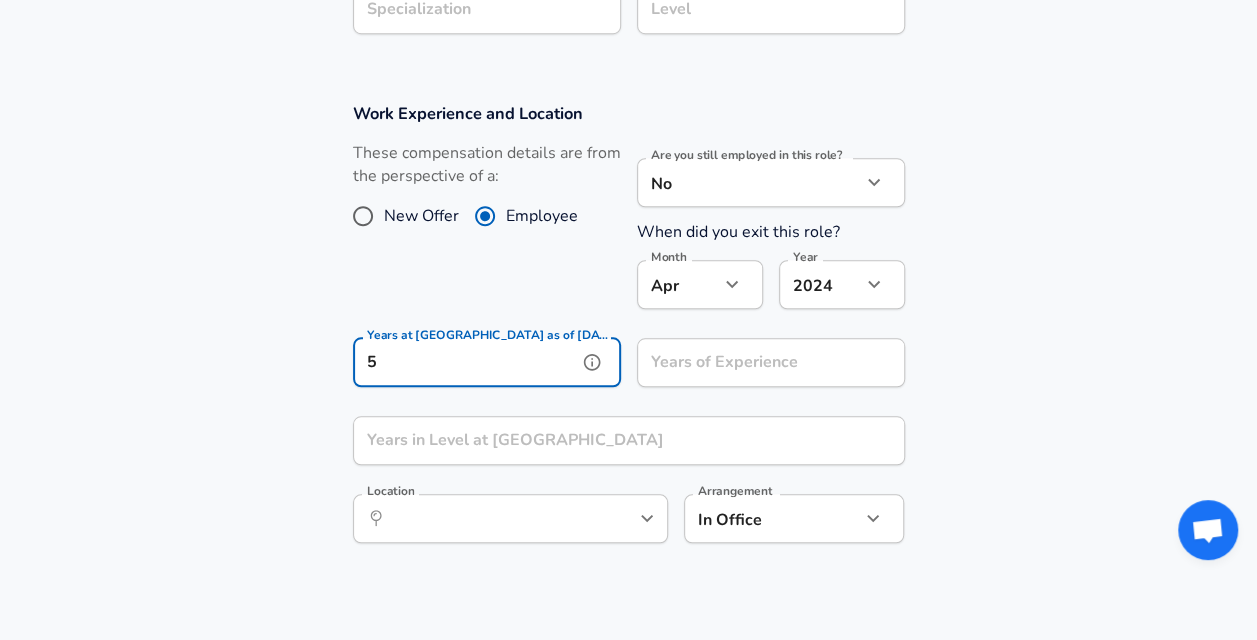 type on "5" 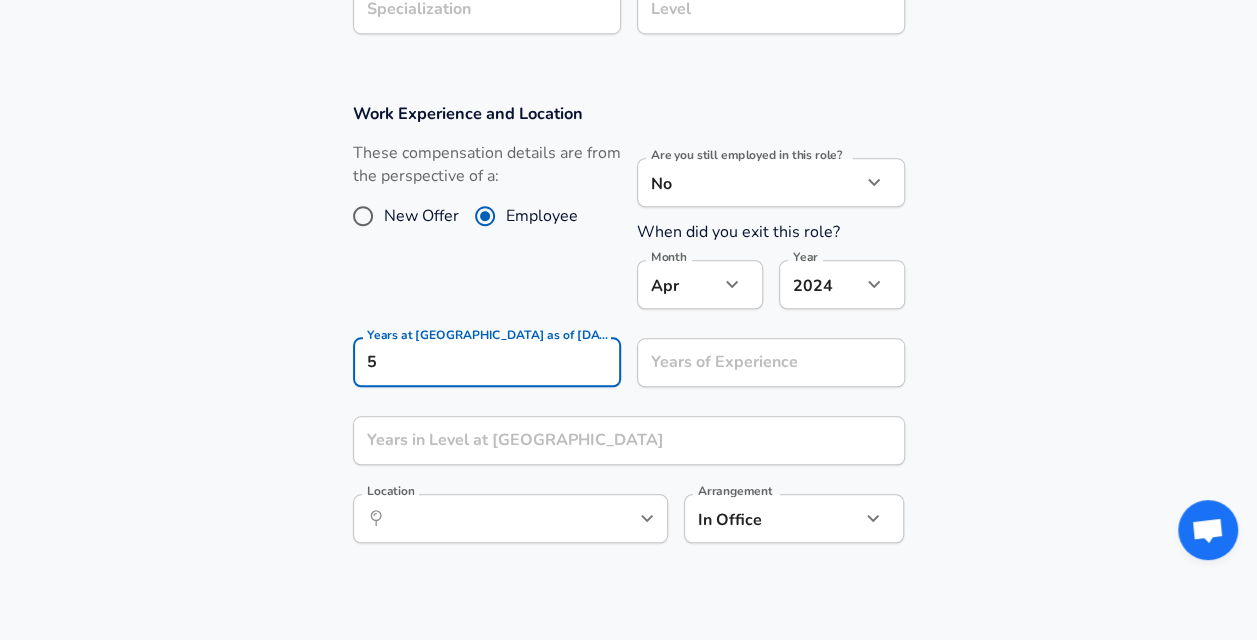 click on "These compensation details are from the perspective of a: New Offer Employee" at bounding box center (479, 232) 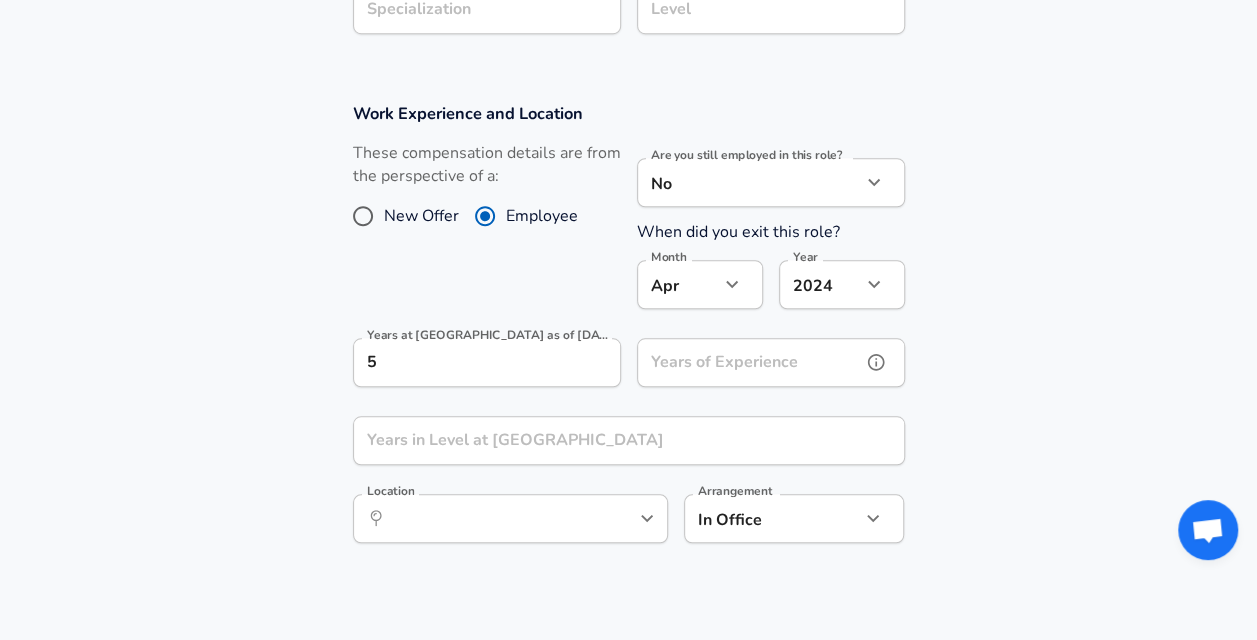 click on "Years of Experience" at bounding box center [749, 362] 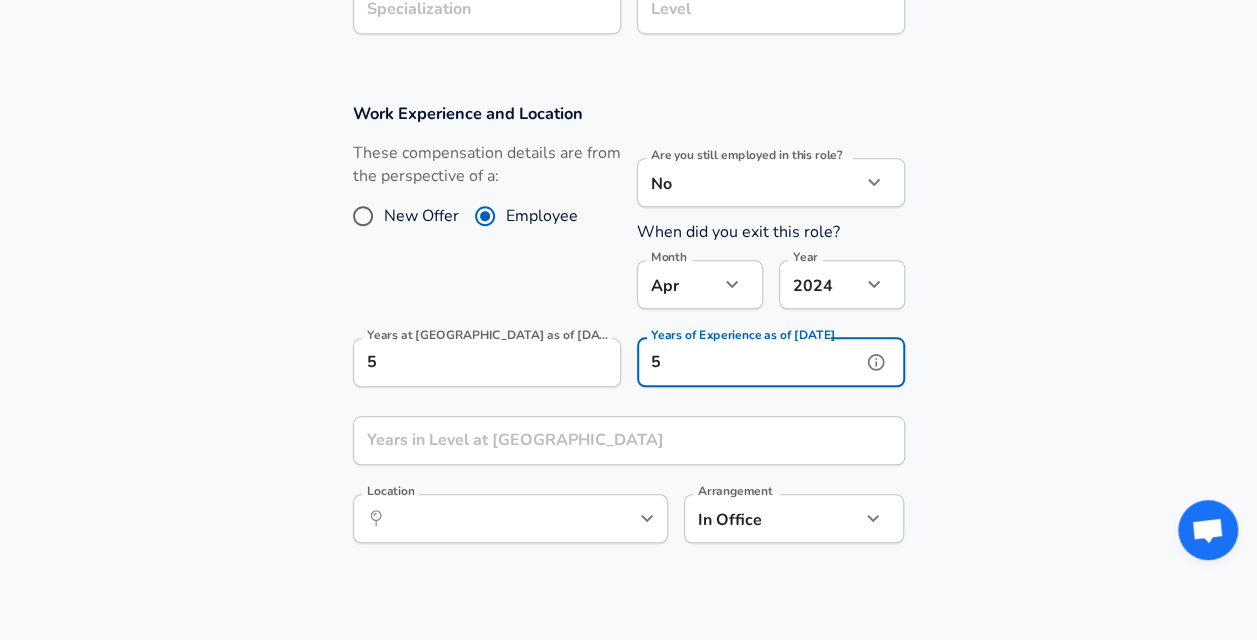 type on "5" 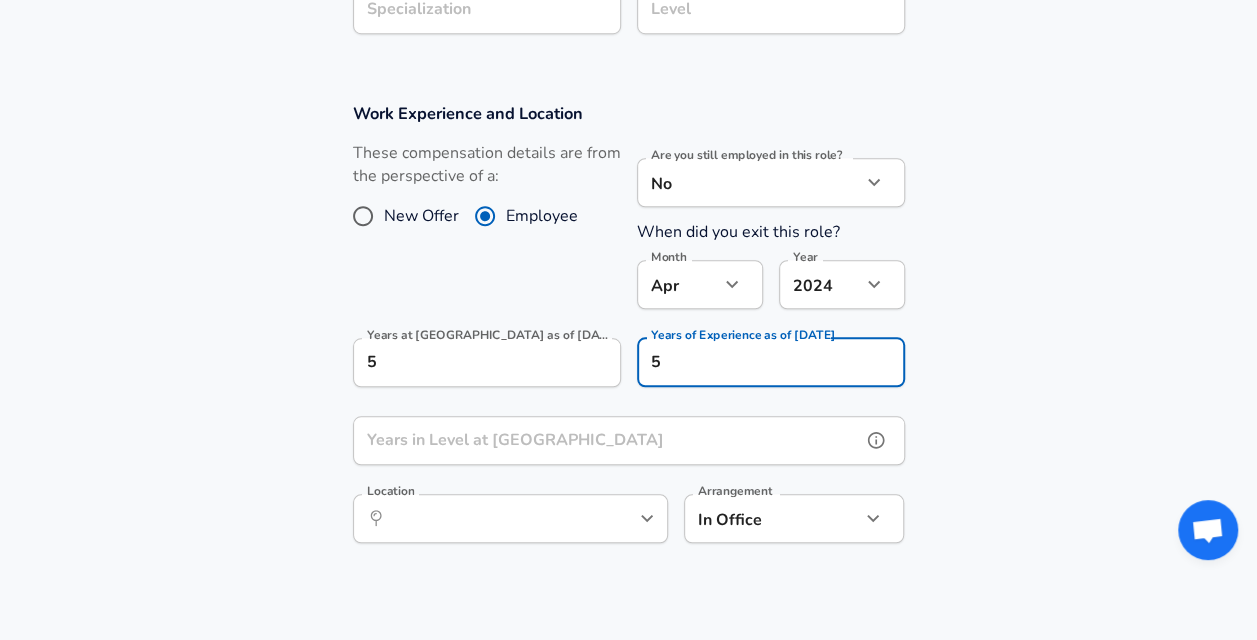 click on "Years in Level at [GEOGRAPHIC_DATA]" at bounding box center (607, 440) 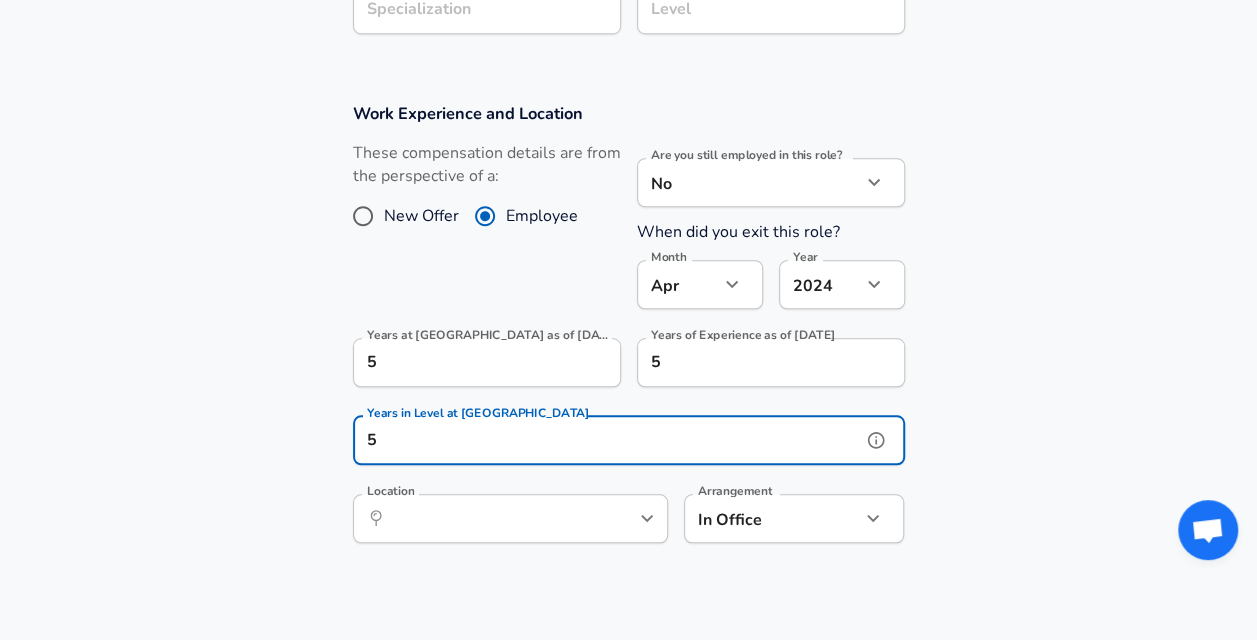 click on "​ Location" at bounding box center [510, 518] 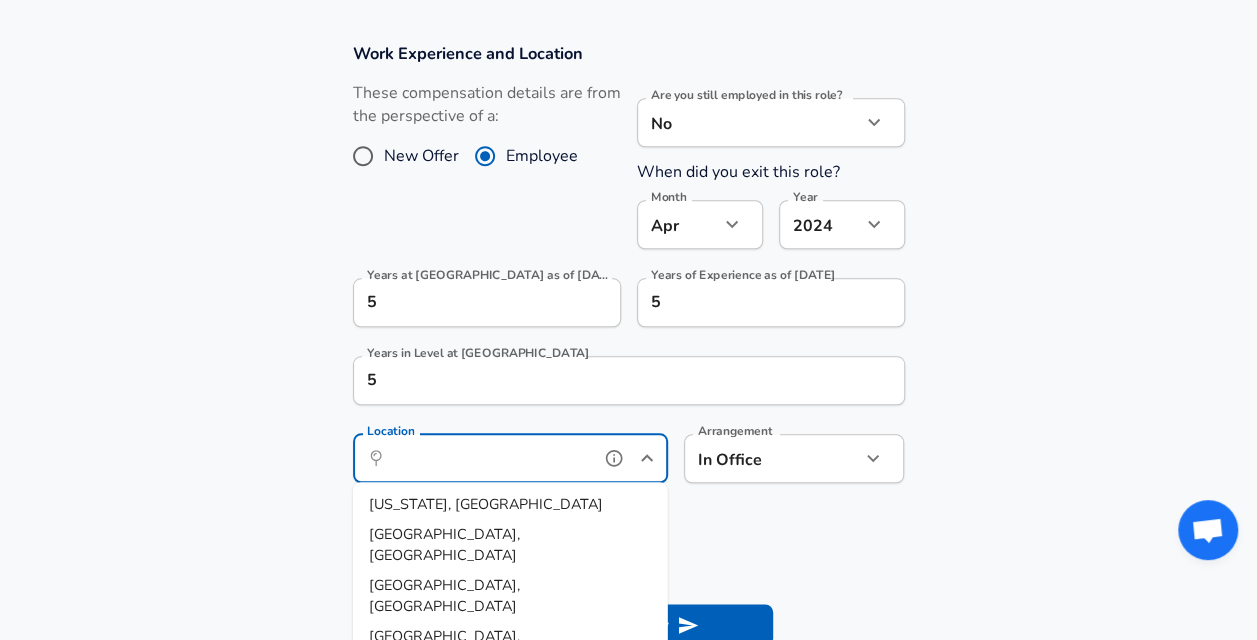 scroll, scrollTop: 860, scrollLeft: 0, axis: vertical 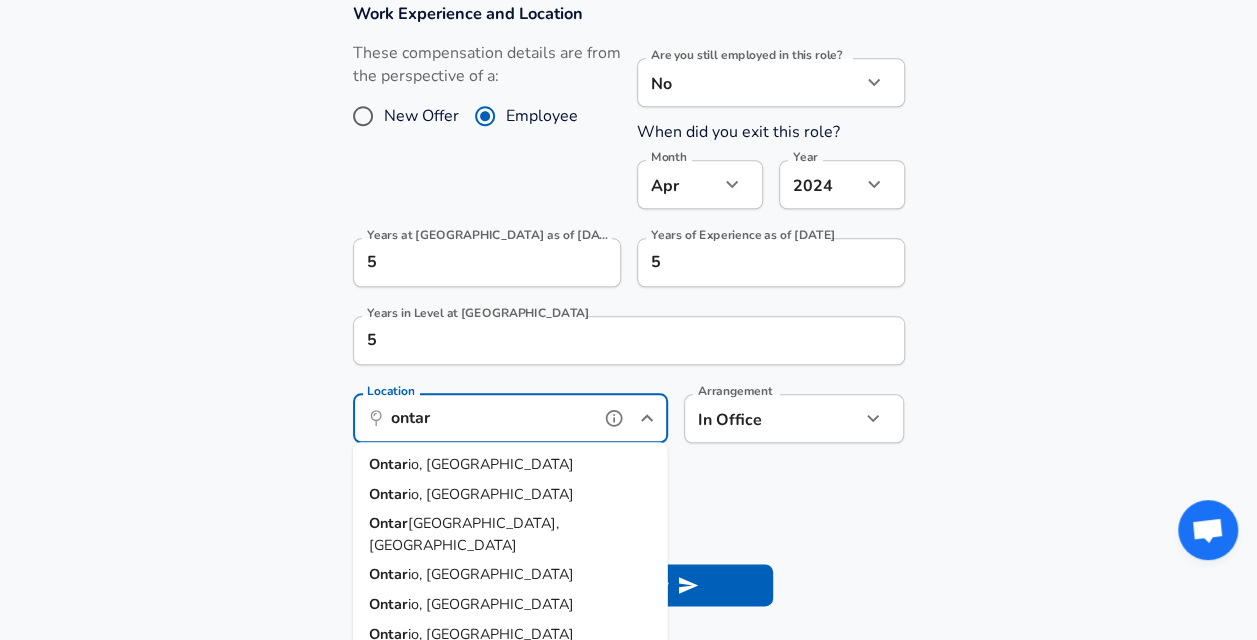 click on "io, [GEOGRAPHIC_DATA]" at bounding box center [491, 464] 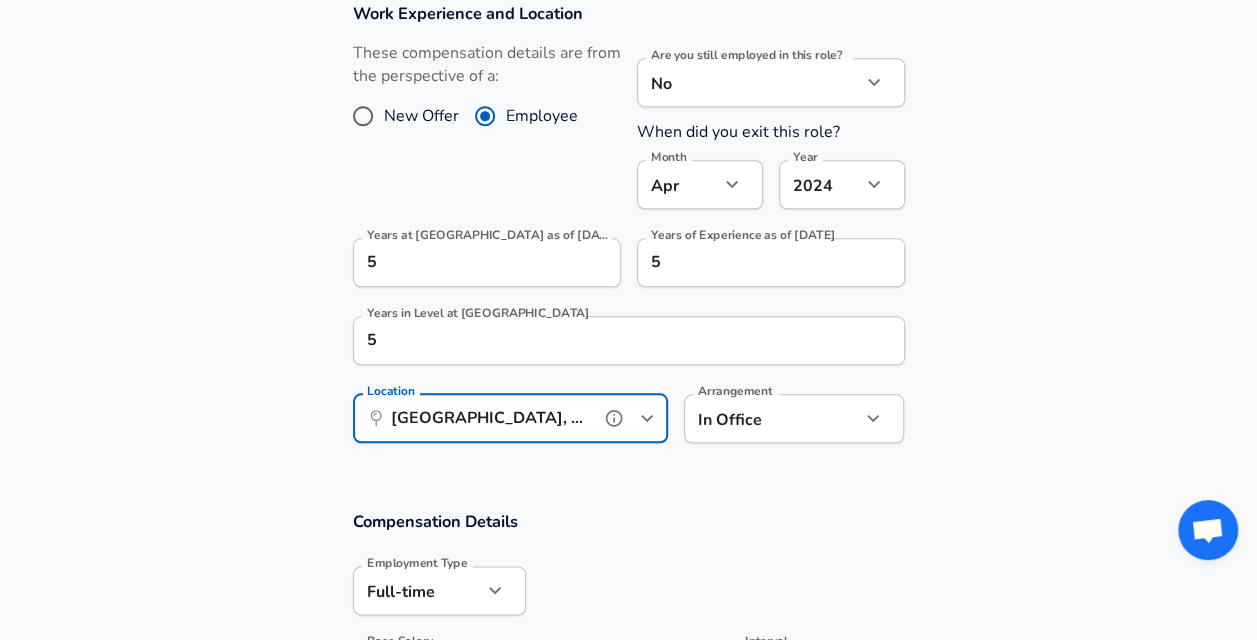 type on "[GEOGRAPHIC_DATA], [GEOGRAPHIC_DATA]" 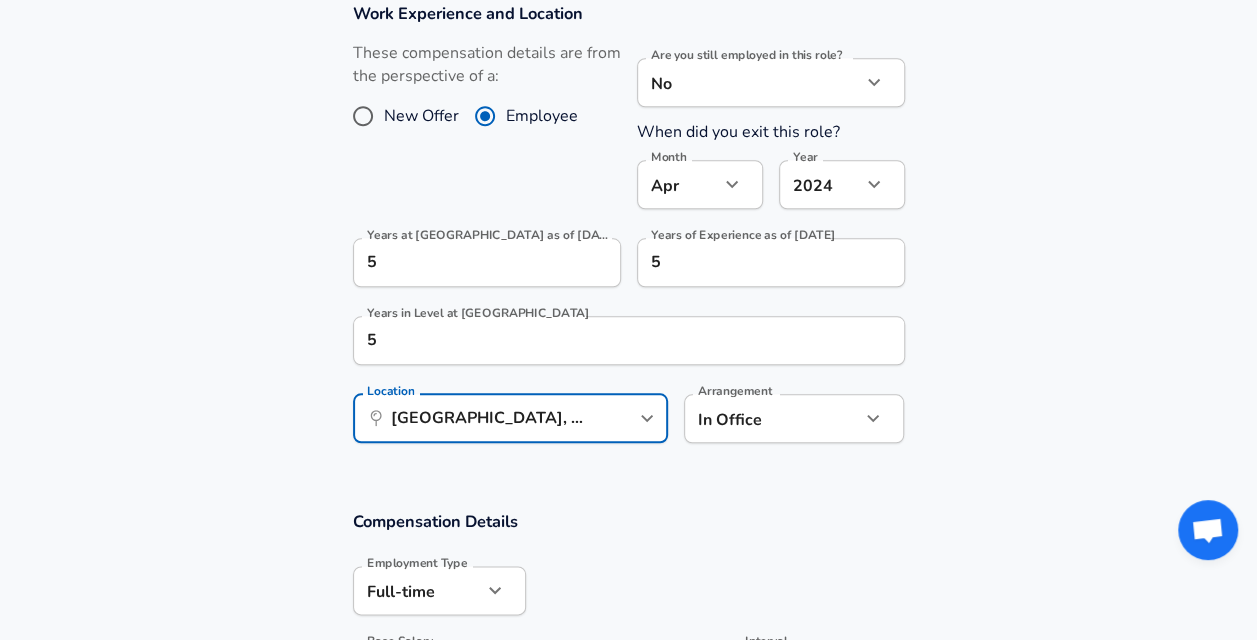 click on "Restart Add Your Salary Upload your offer letter   to verify your submission Enhance Privacy and Anonymity No Automatically hides specific fields until there are enough submissions to safely display the full details.   More Details Based on your submission and the data points that we have already collected, we will automatically hide and anonymize specific fields if there aren't enough data points to remain sufficiently anonymous. Company & Title Information   Enter the company you received your offer from Company EllisDon Company   Select the title that closest resembles your official title. This should be similar to the title that was present on your offer letter. Title Assistant Superintendent Title   Select a job family that best fits your role. If you can't find one, select 'Other' to enter a custom job family Job Family Project Manager Job Family Specialization Specialization Level Level Work Experience and Location These compensation details are from the perspective of a: New Offer Employee No no Month" at bounding box center (628, -540) 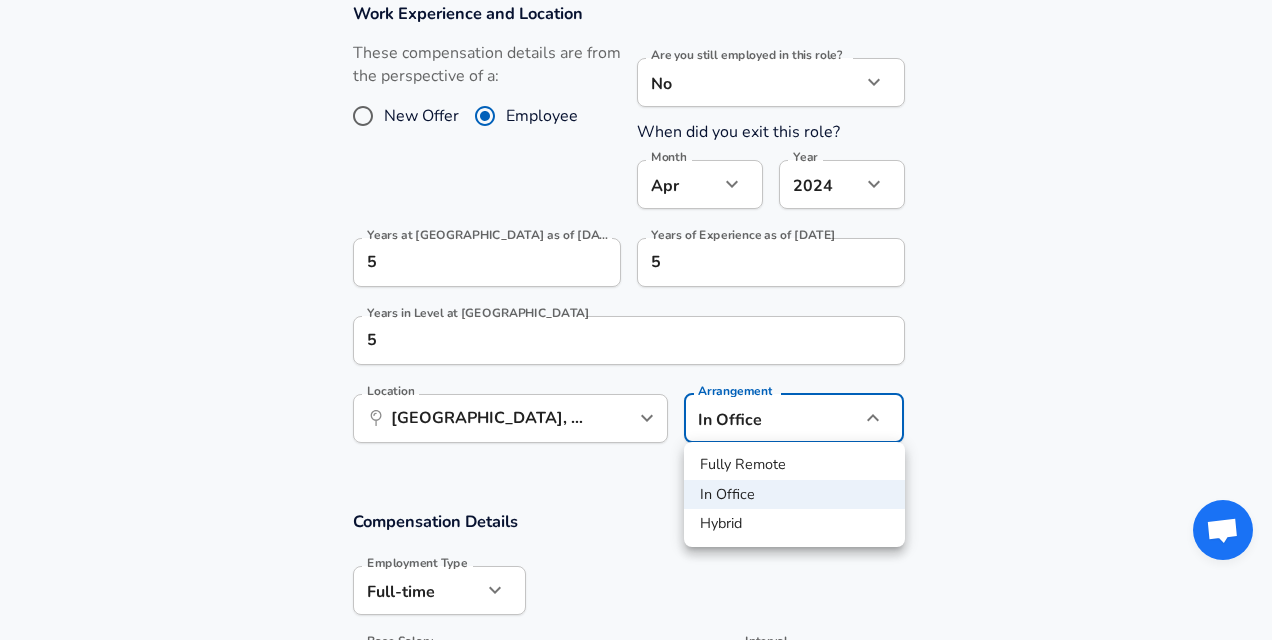 click at bounding box center [636, 320] 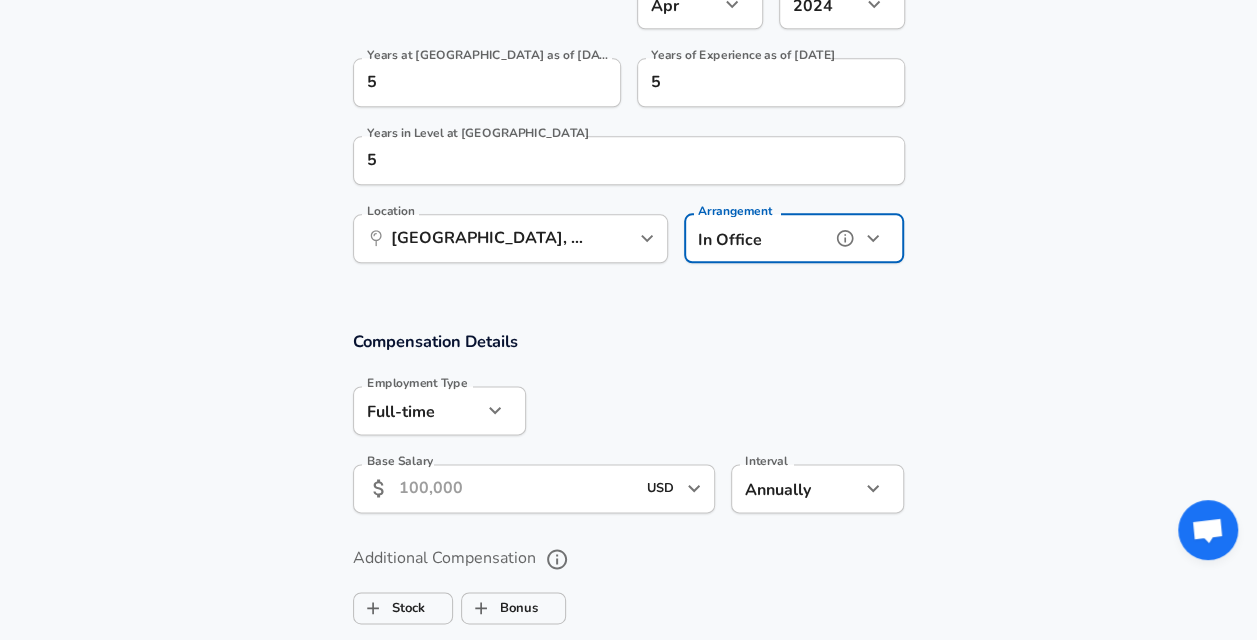 scroll, scrollTop: 1160, scrollLeft: 0, axis: vertical 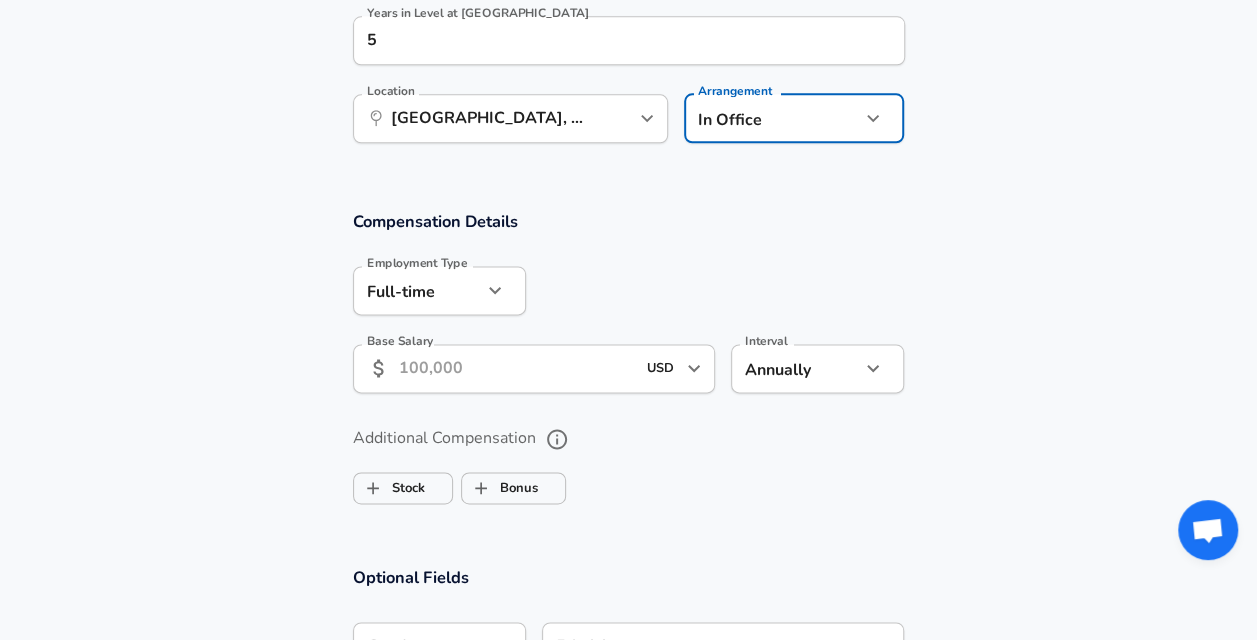click on "Base Salary" at bounding box center [517, 368] 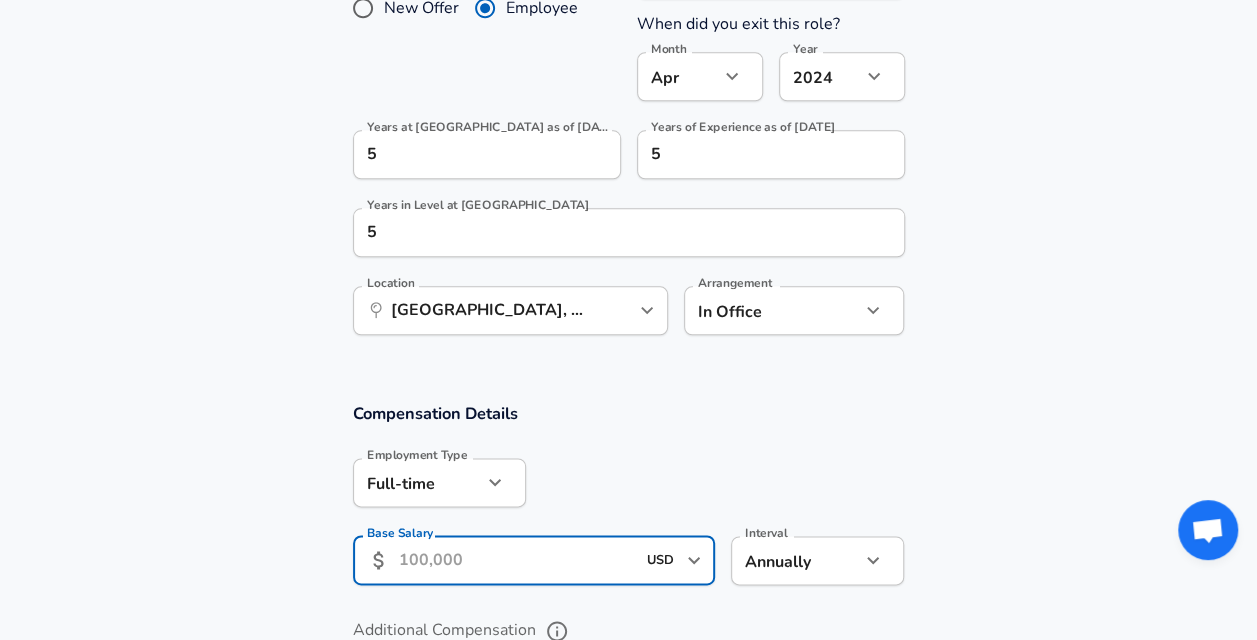 scroll, scrollTop: 1200, scrollLeft: 0, axis: vertical 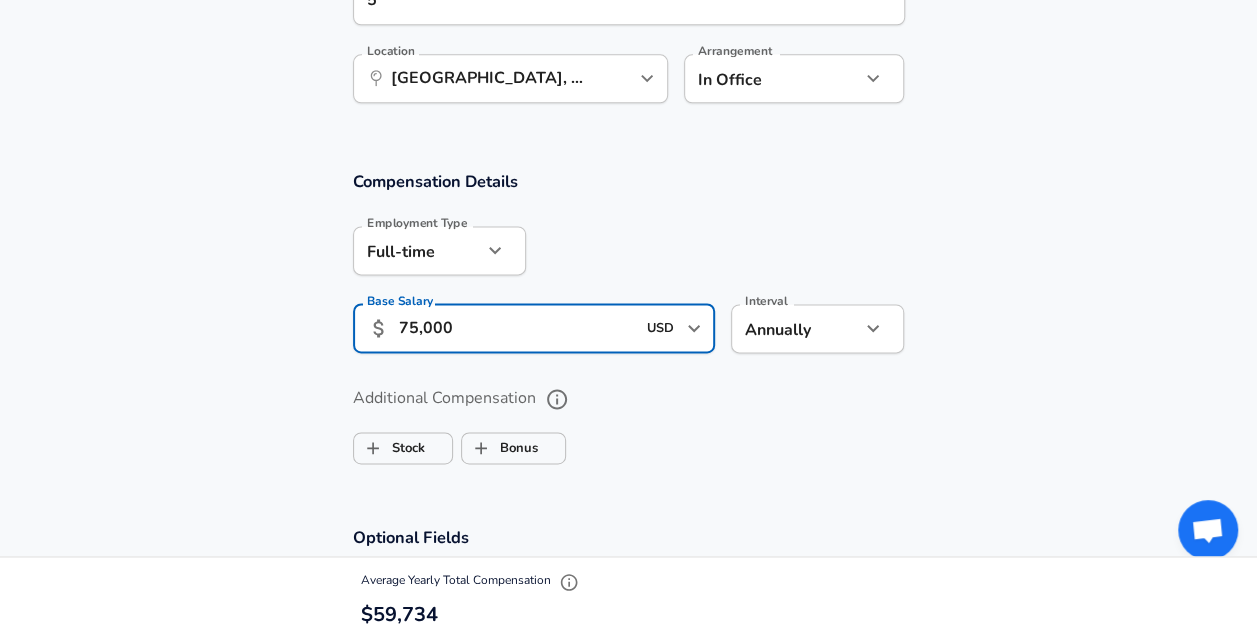 click 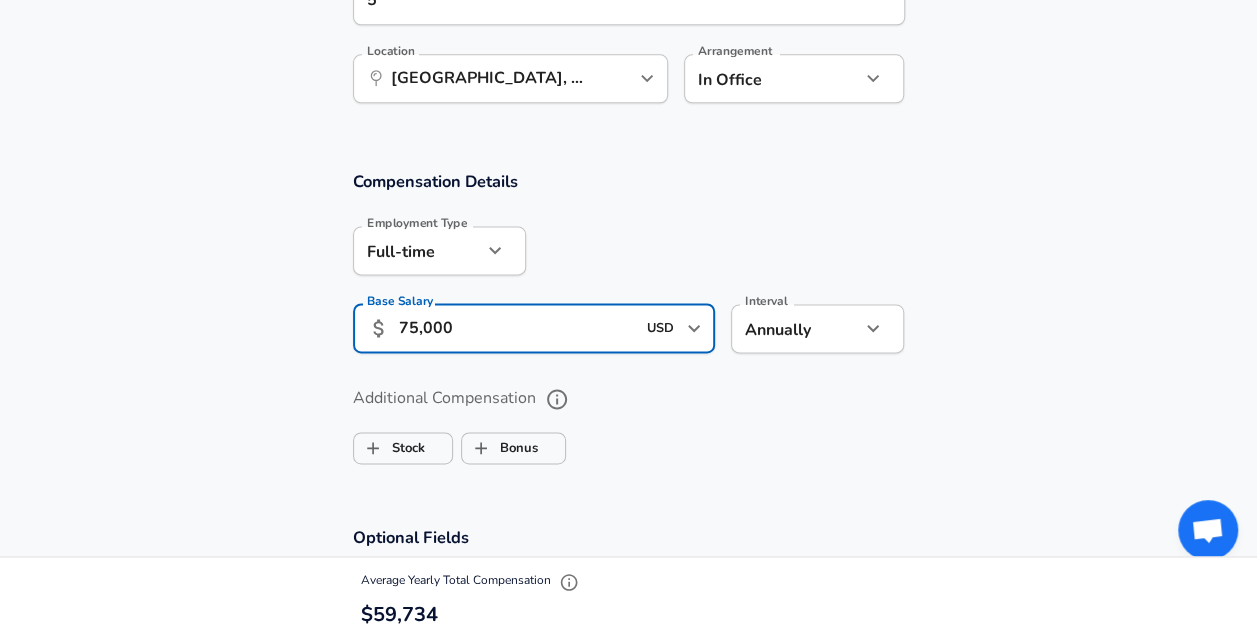 type on "75,000" 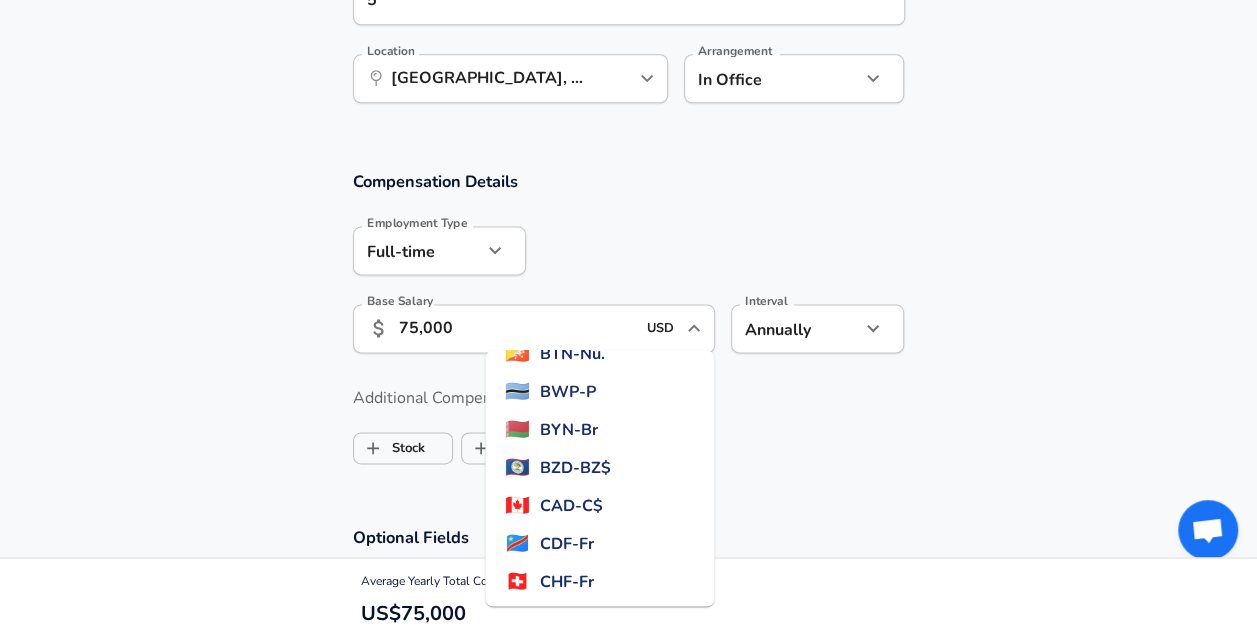 scroll, scrollTop: 1000, scrollLeft: 0, axis: vertical 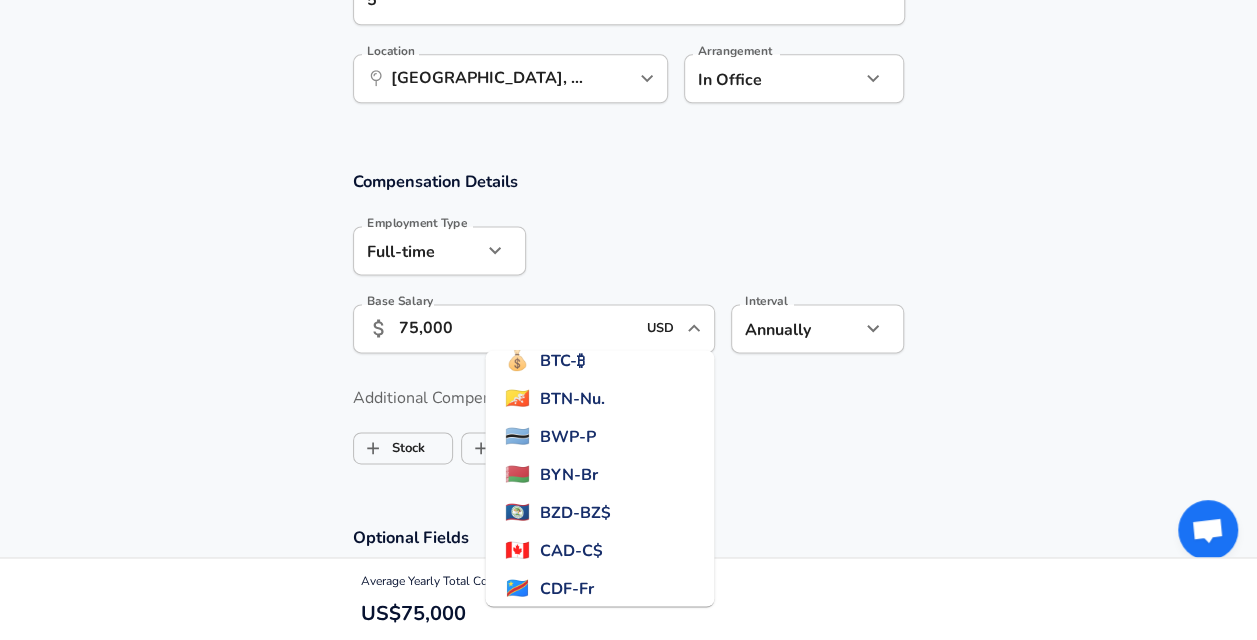 click on "CAD  -  C$" at bounding box center [571, 551] 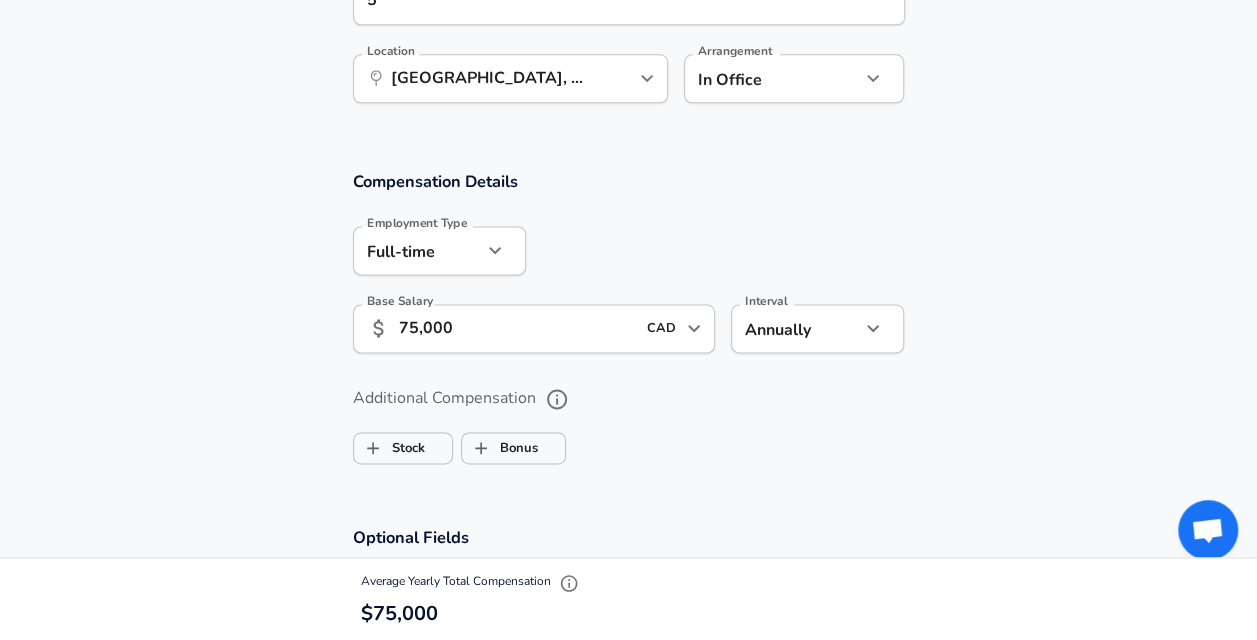click on "Stock Bonus" at bounding box center [629, 444] 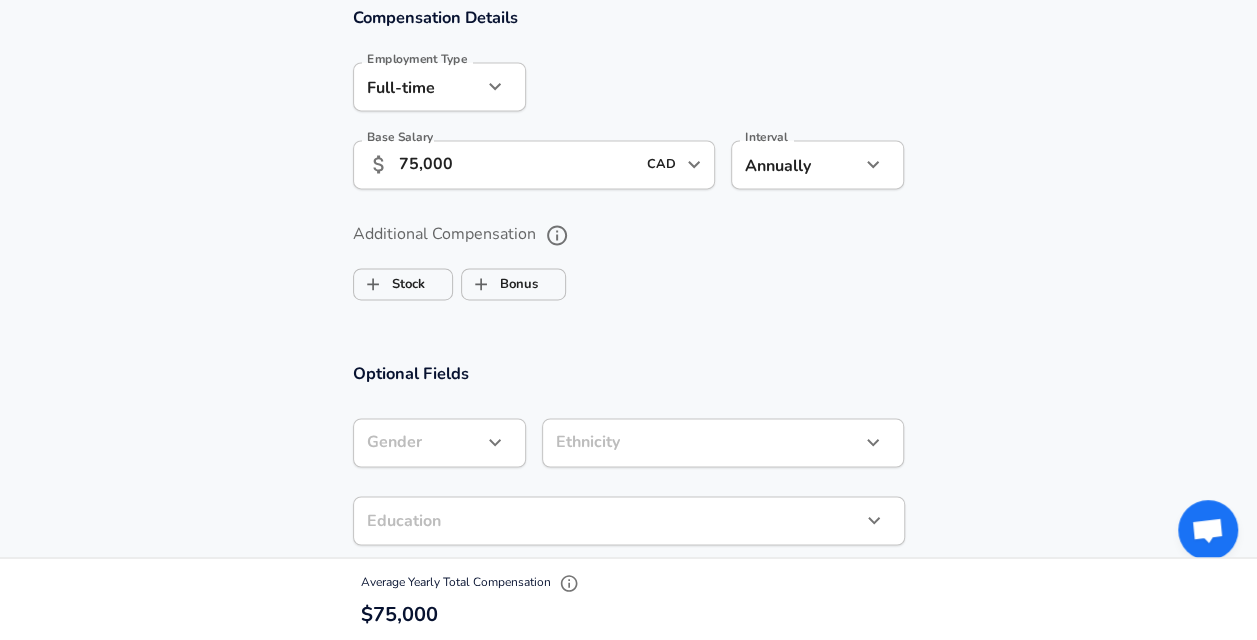scroll, scrollTop: 1500, scrollLeft: 0, axis: vertical 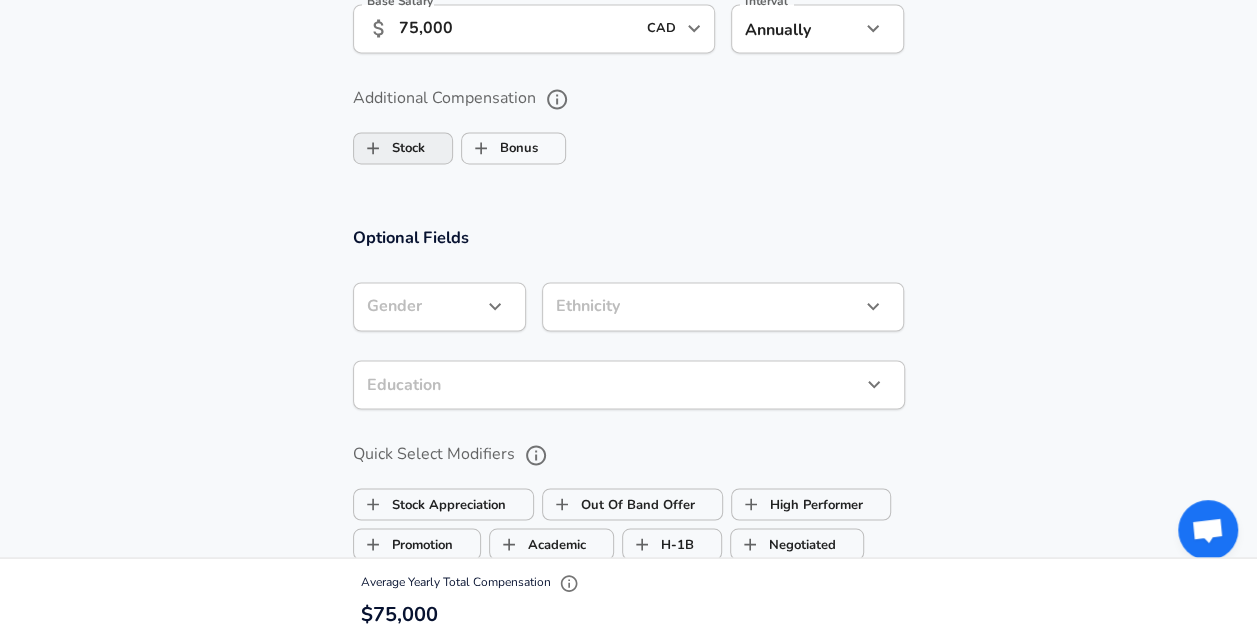click on "Stock" at bounding box center (389, 148) 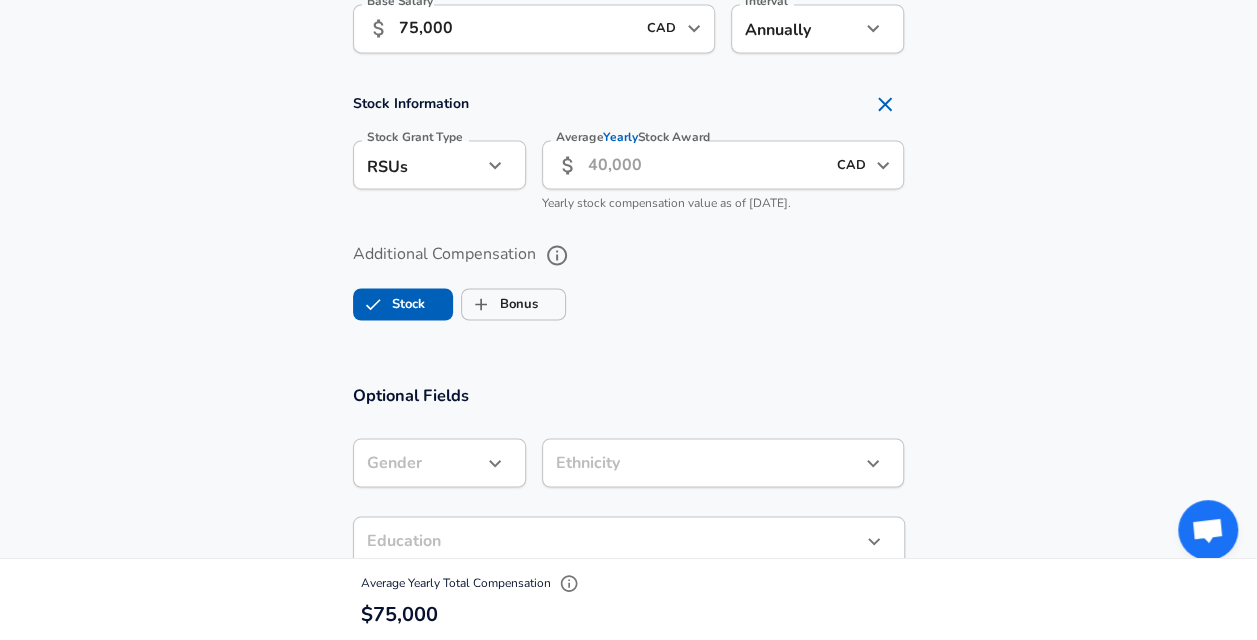 click on "Restart Add Your Salary Upload your offer letter   to verify your submission Enhance Privacy and Anonymity No Automatically hides specific fields until there are enough submissions to safely display the full details.   More Details Based on your submission and the data points that we have already collected, we will automatically hide and anonymize specific fields if there aren't enough data points to remain sufficiently anonymous. Company & Title Information   Enter the company you received your offer from Company EllisDon Company   Select the title that closest resembles your official title. This should be similar to the title that was present on your offer letter. Title Assistant Superintendent Title   Select a job family that best fits your role. If you can't find one, select 'Other' to enter a custom job family Job Family Project Manager Job Family Specialization Specialization Level Level Work Experience and Location These compensation details are from the perspective of a: New Offer Employee No no Month" at bounding box center [628, -1180] 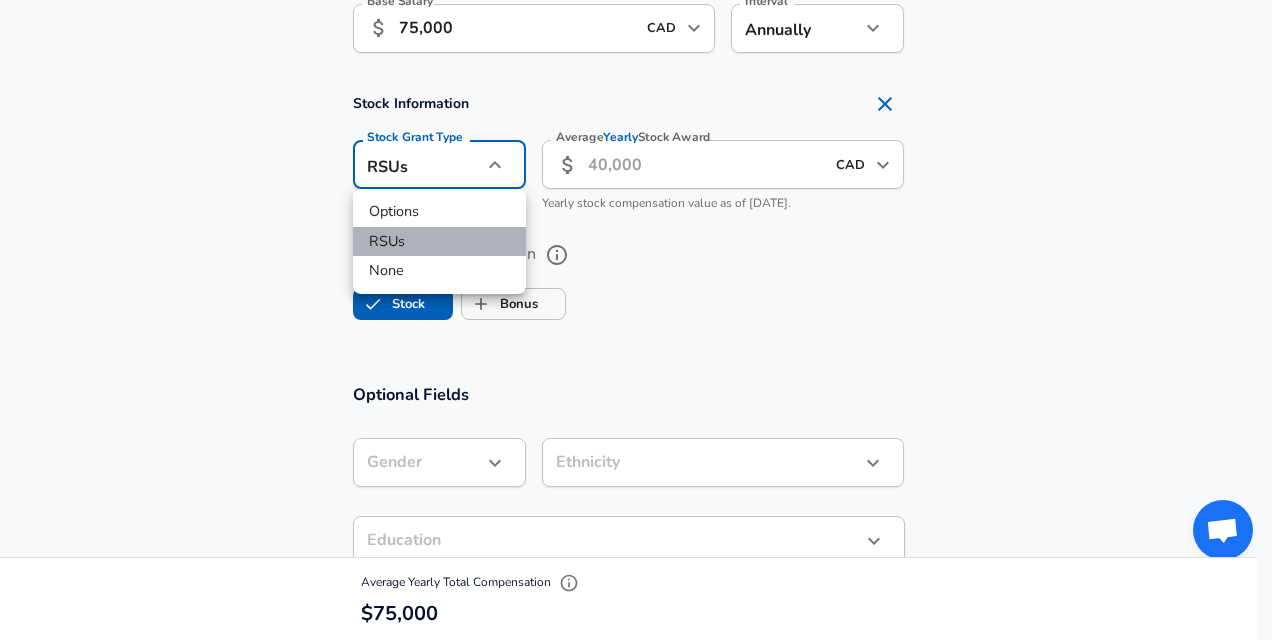 click on "RSUs" at bounding box center (439, 242) 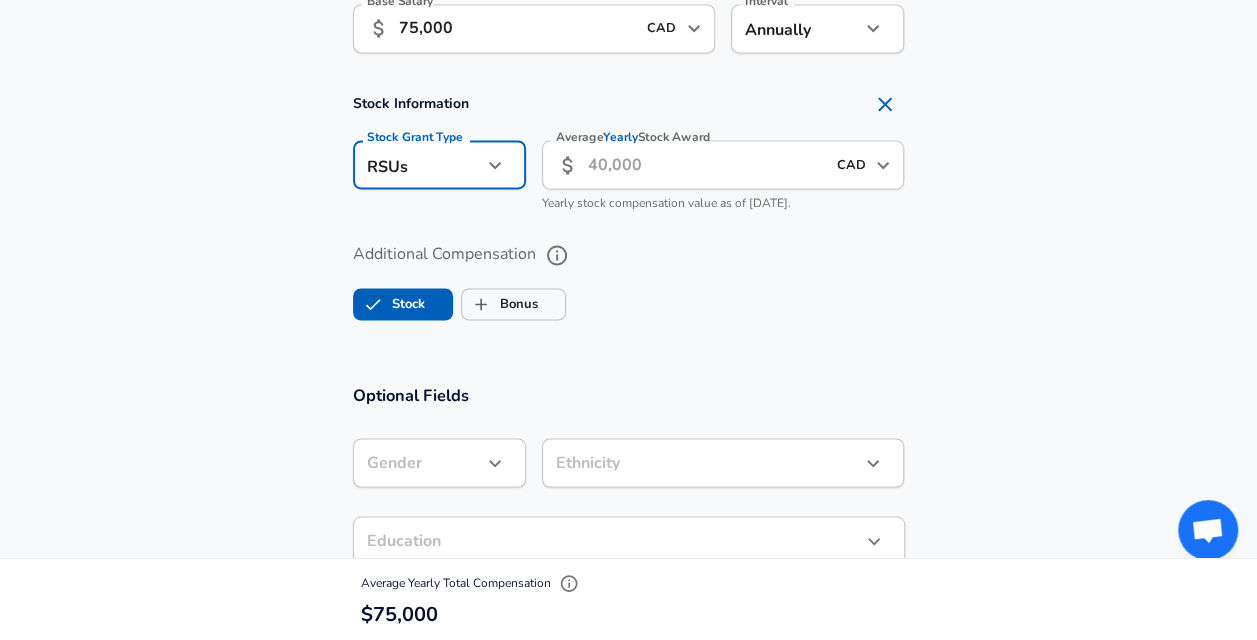 click 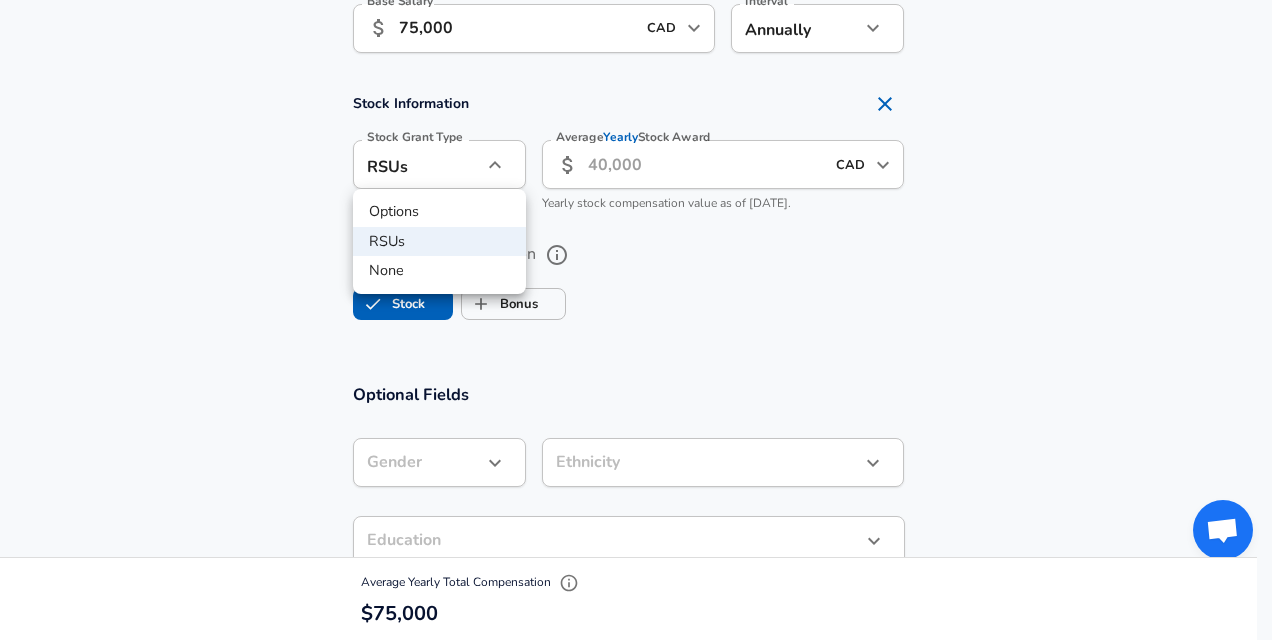 click at bounding box center [636, 320] 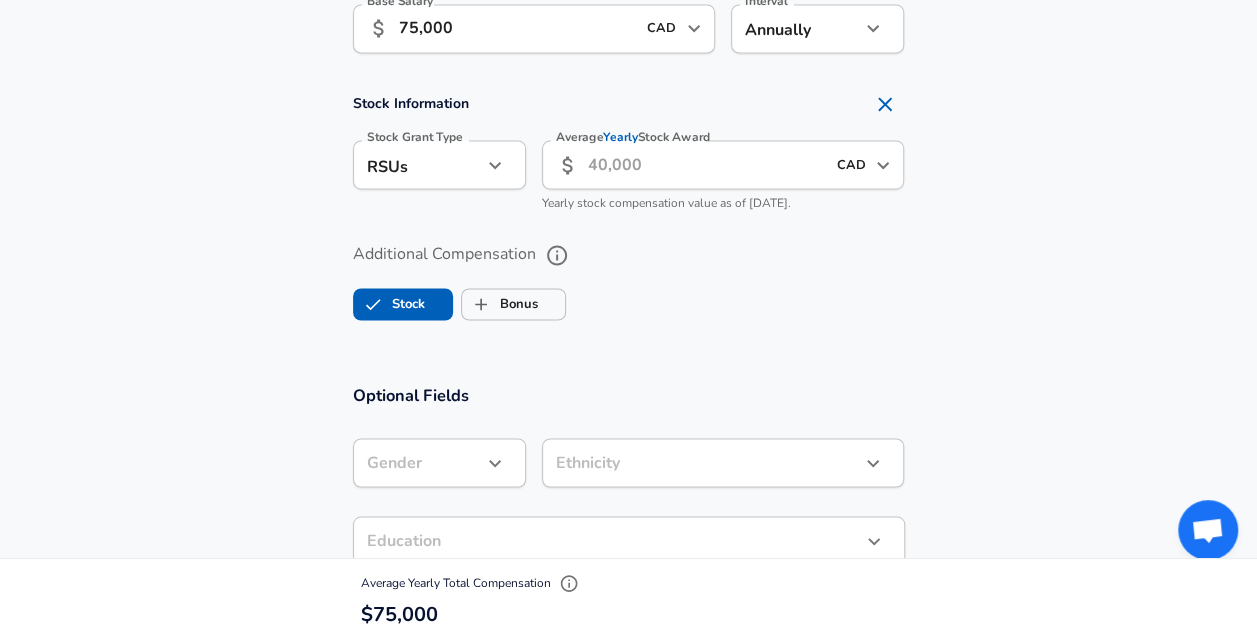 click on "Average  Yearly  Stock Award" at bounding box center (706, 164) 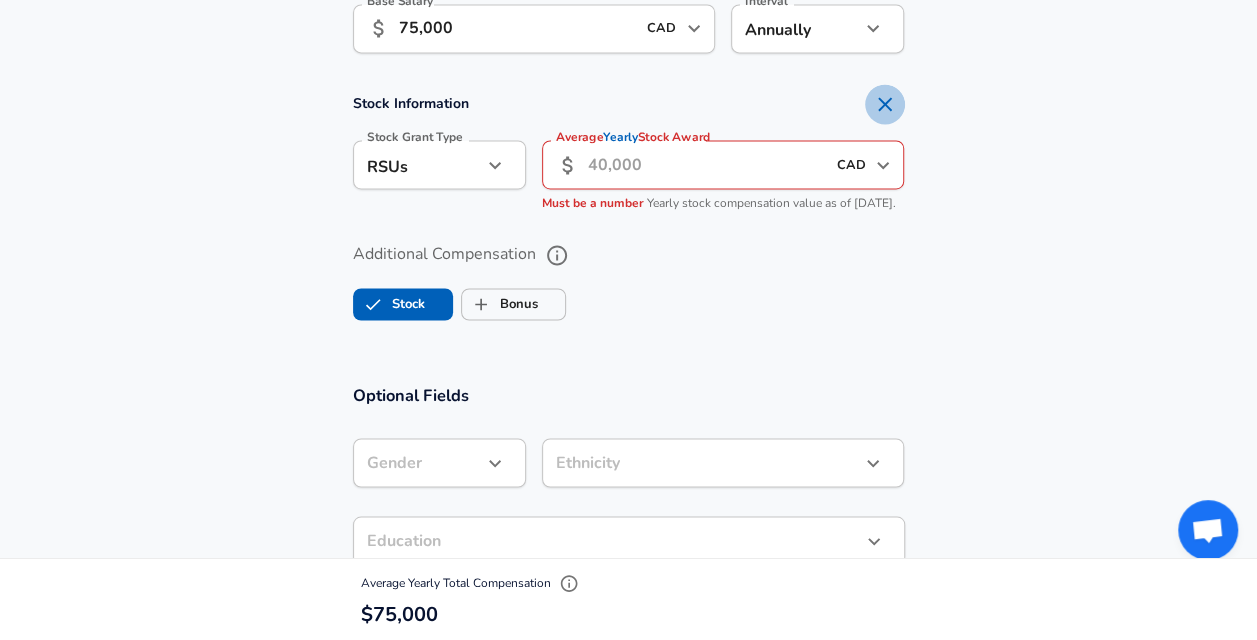 click 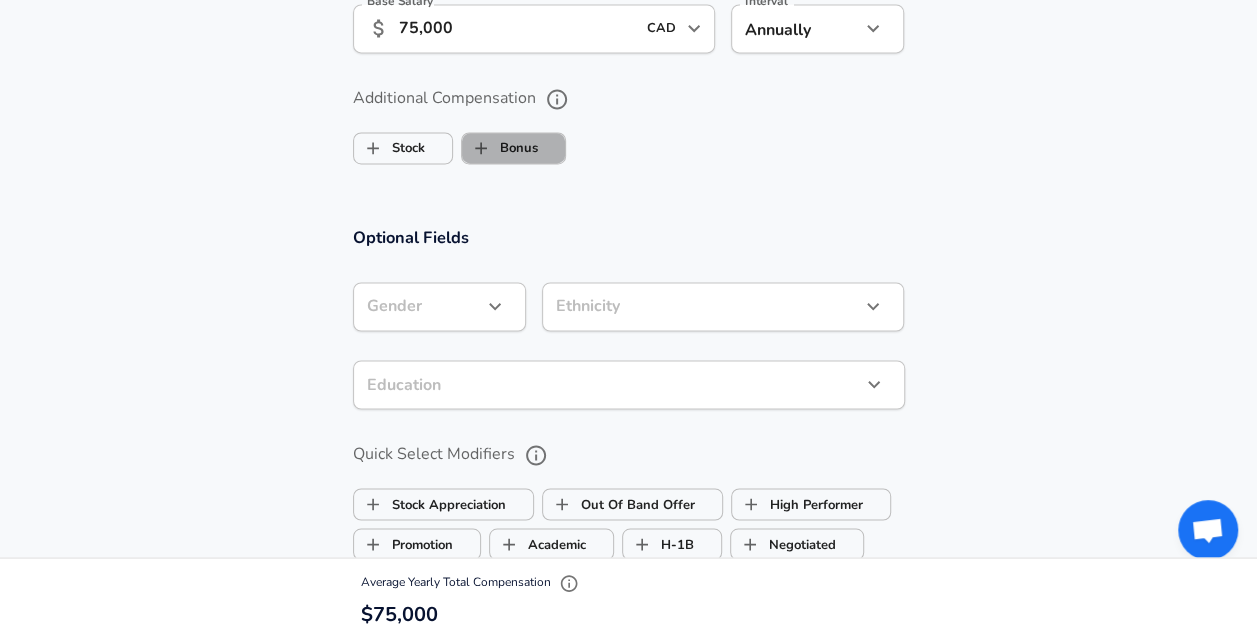 click on "Bonus" at bounding box center (513, 148) 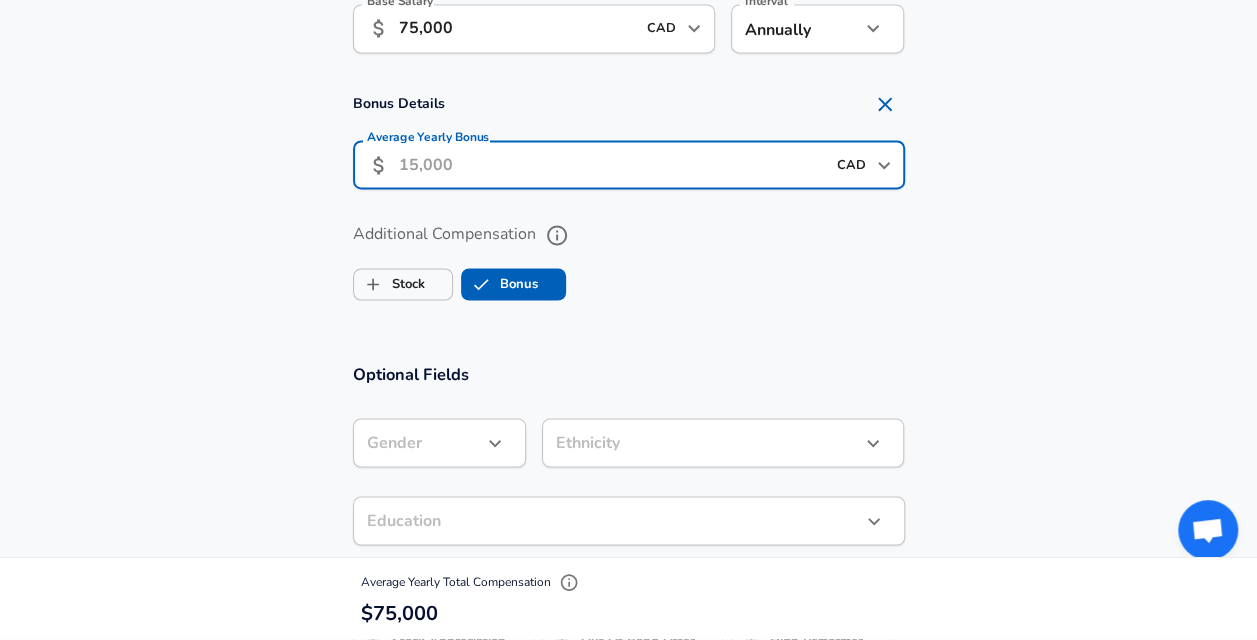 click on "Average Yearly Bonus" at bounding box center (612, 164) 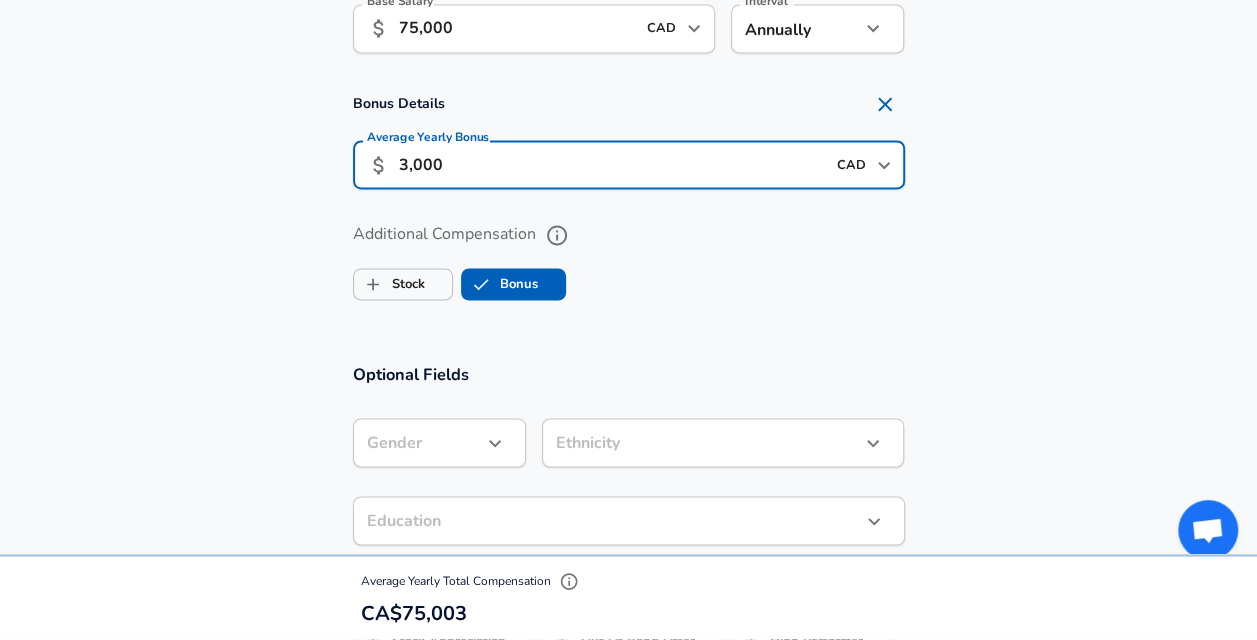 type on "3,000" 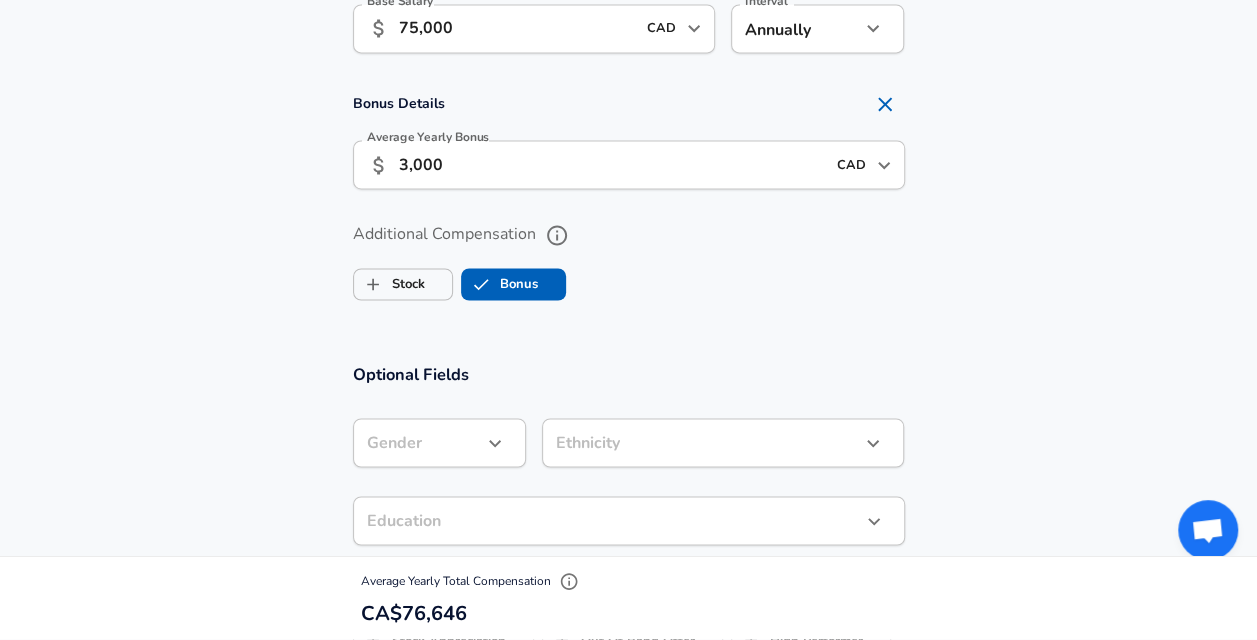 click on "Bonus" at bounding box center (513, 284) 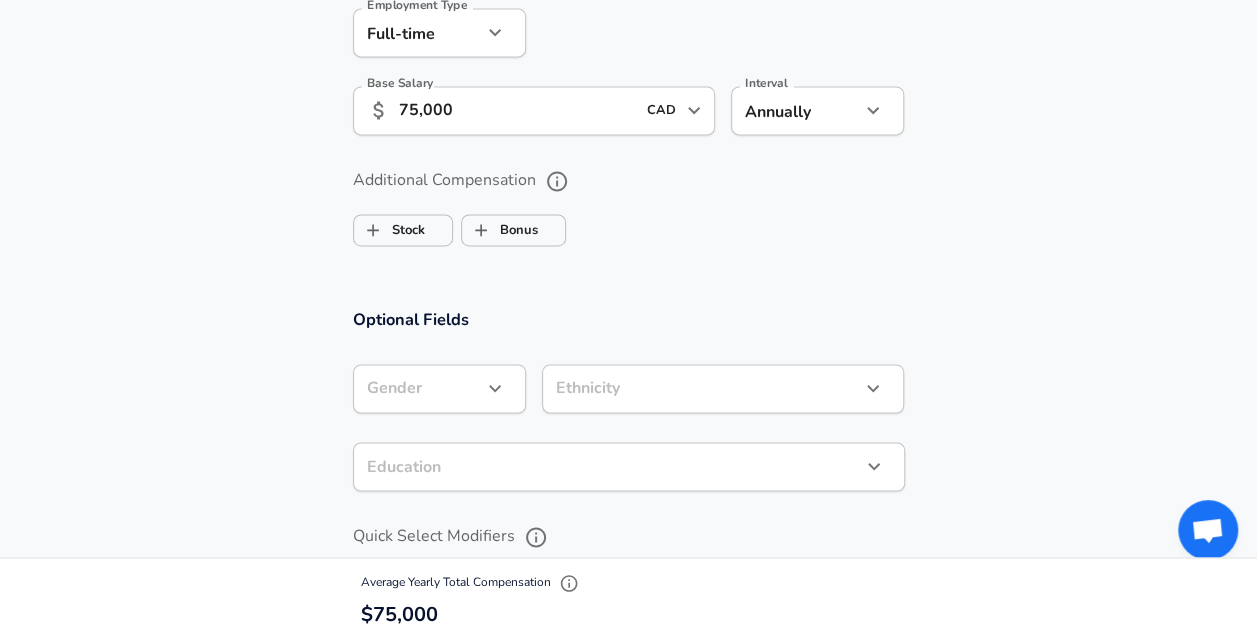scroll, scrollTop: 1400, scrollLeft: 0, axis: vertical 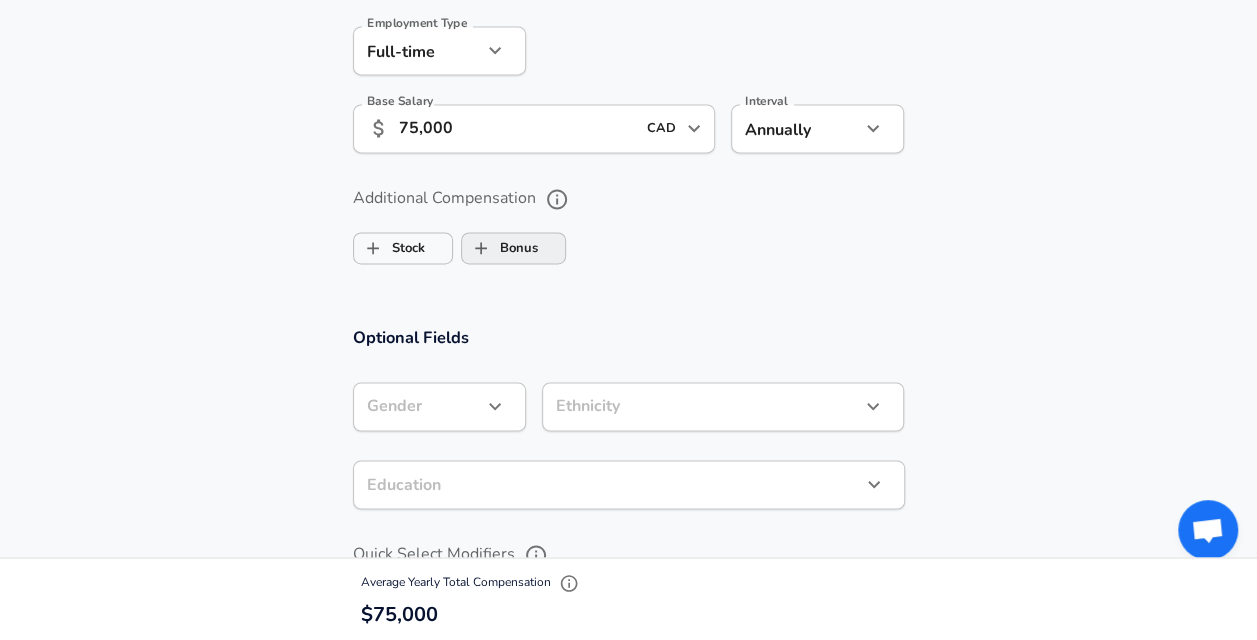 click on "Bonus" at bounding box center (500, 248) 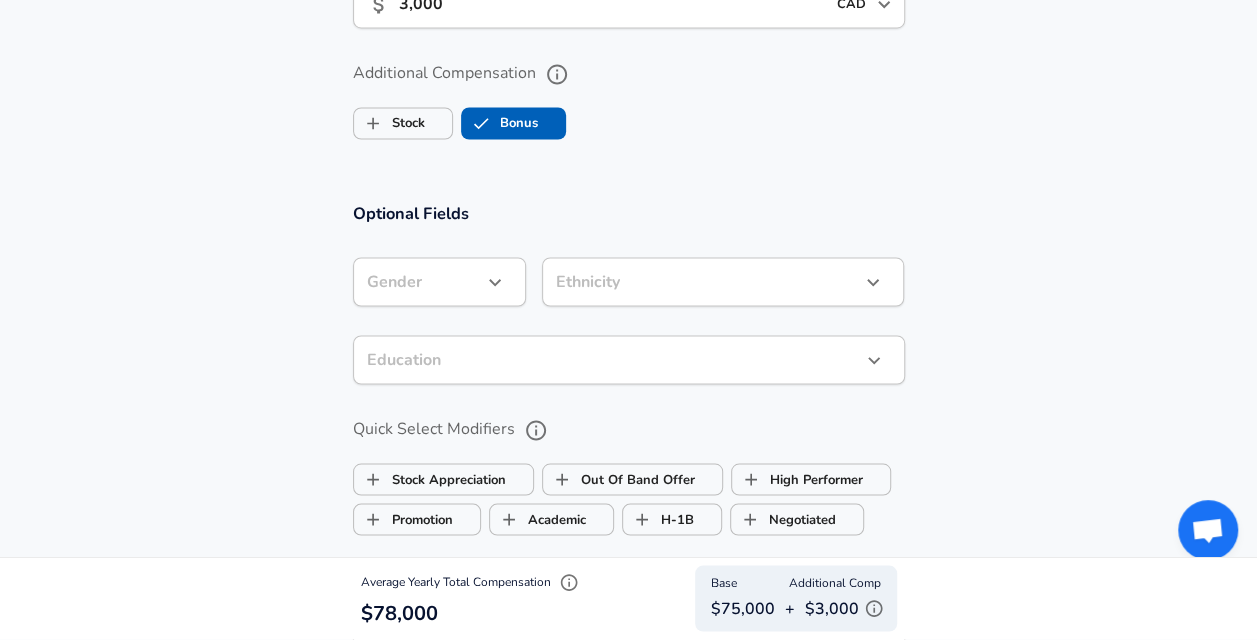 scroll, scrollTop: 1800, scrollLeft: 0, axis: vertical 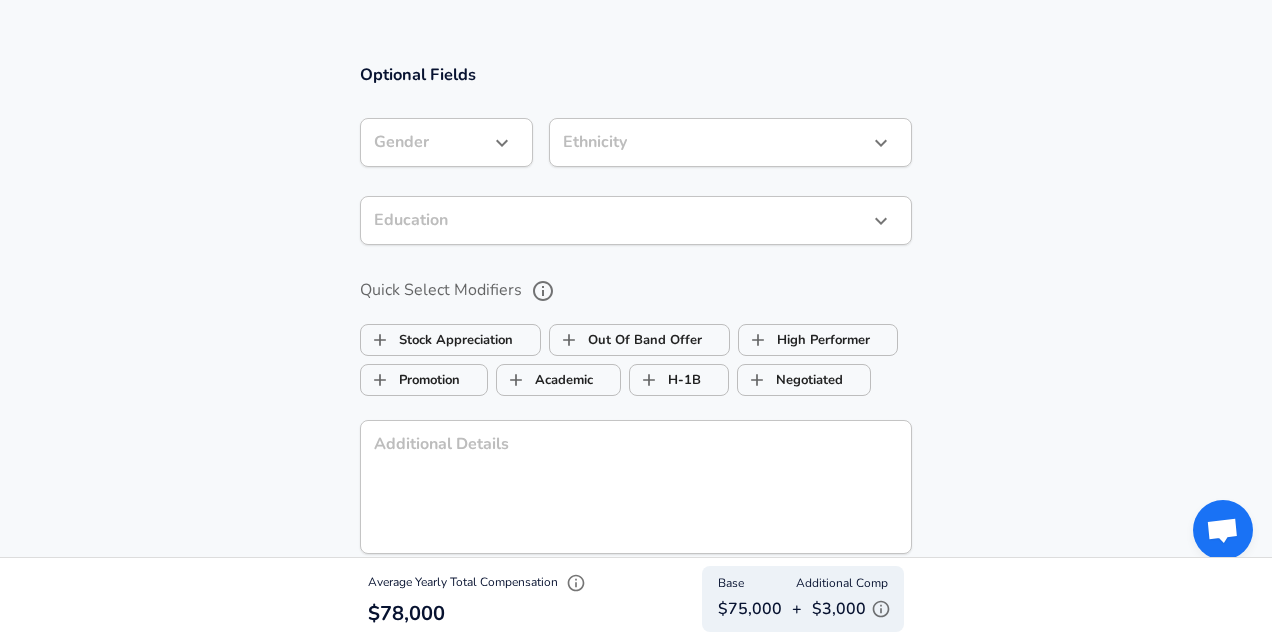 click on "Restart Add Your Salary Upload your offer letter   to verify your submission Enhance Privacy and Anonymity No Automatically hides specific fields until there are enough submissions to safely display the full details.   More Details Based on your submission and the data points that we have already collected, we will automatically hide and anonymize specific fields if there aren't enough data points to remain sufficiently anonymous. Company & Title Information   Enter the company you received your offer from Company EllisDon Company   Select the title that closest resembles your official title. This should be similar to the title that was present on your offer letter. Title Assistant Superintendent Title   Select a job family that best fits your role. If you can't find one, select 'Other' to enter a custom job family Job Family Project Manager Job Family Specialization Specialization Level Level Work Experience and Location These compensation details are from the perspective of a: New Offer Employee No no Month" at bounding box center [636, -1480] 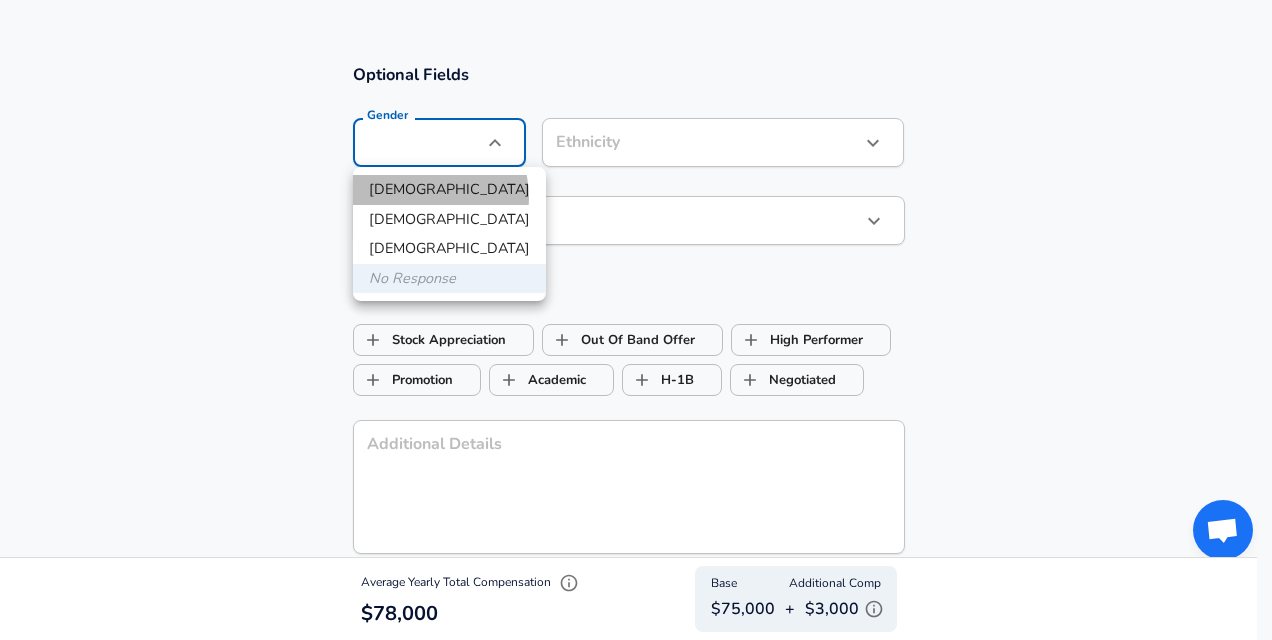 click on "[DEMOGRAPHIC_DATA]" at bounding box center [449, 190] 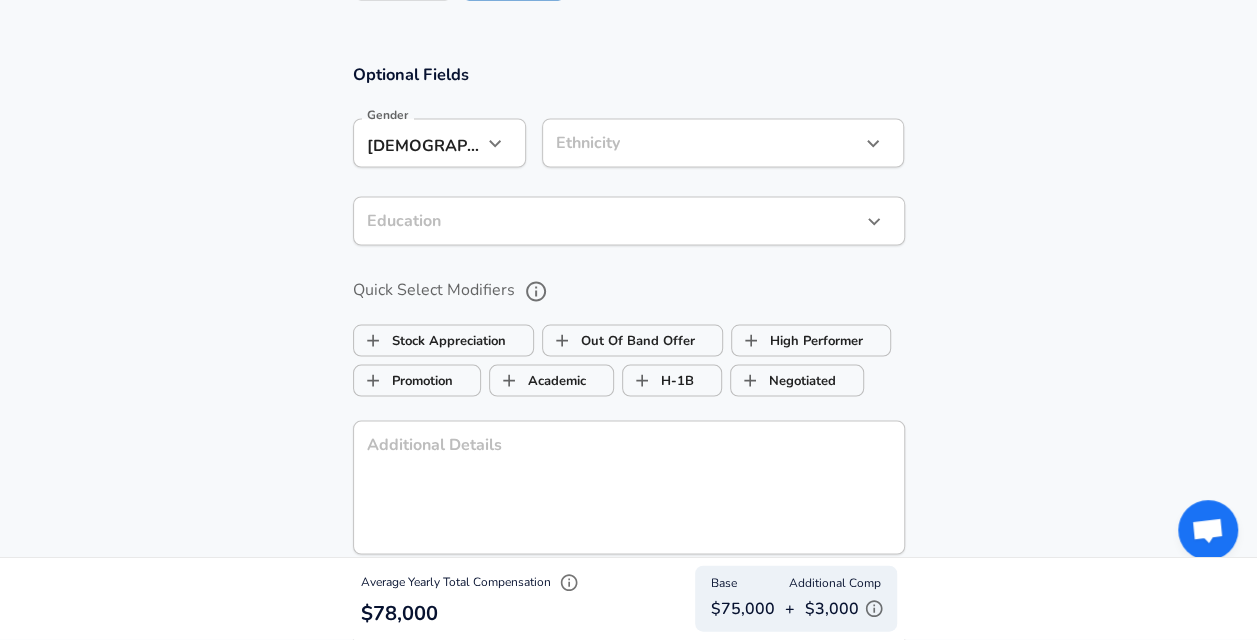 click on "Restart Add Your Salary Upload your offer letter   to verify your submission Enhance Privacy and Anonymity No Automatically hides specific fields until there are enough submissions to safely display the full details.   More Details Based on your submission and the data points that we have already collected, we will automatically hide and anonymize specific fields if there aren't enough data points to remain sufficiently anonymous. Company & Title Information   Enter the company you received your offer from Company EllisDon Company   Select the title that closest resembles your official title. This should be similar to the title that was present on your offer letter. Title Assistant Superintendent Title   Select a job family that best fits your role. If you can't find one, select 'Other' to enter a custom job family Job Family Project Manager Job Family Specialization Specialization Level Level Work Experience and Location These compensation details are from the perspective of a: New Offer Employee No no Month" at bounding box center [628, -1480] 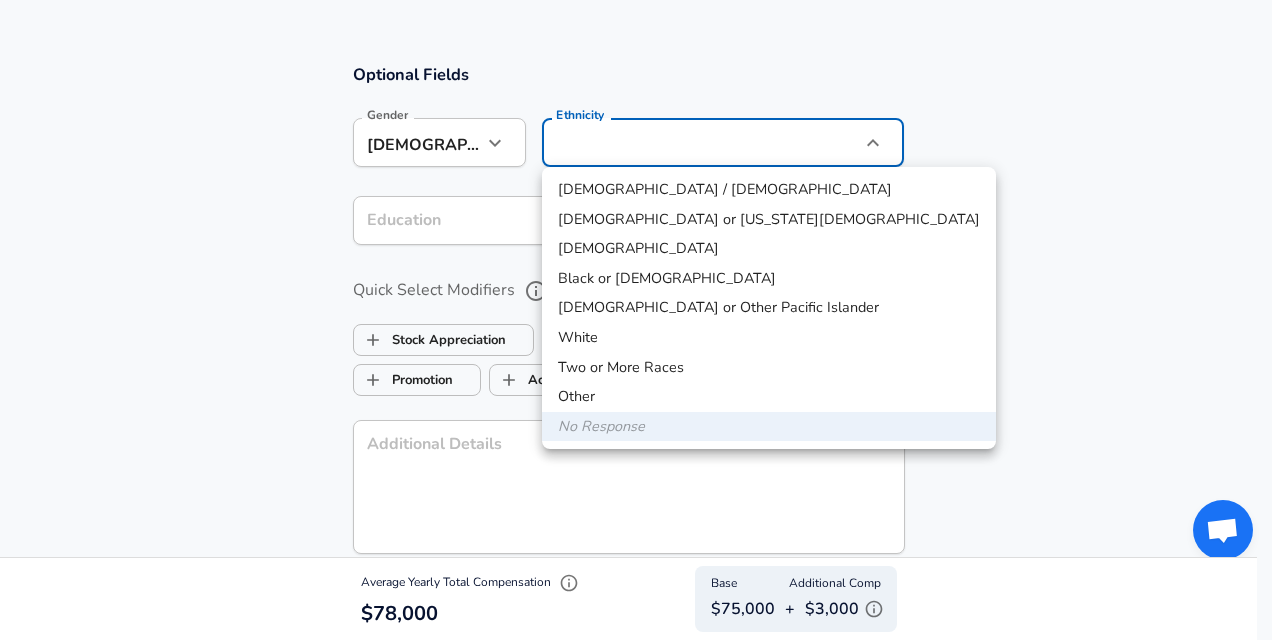 type 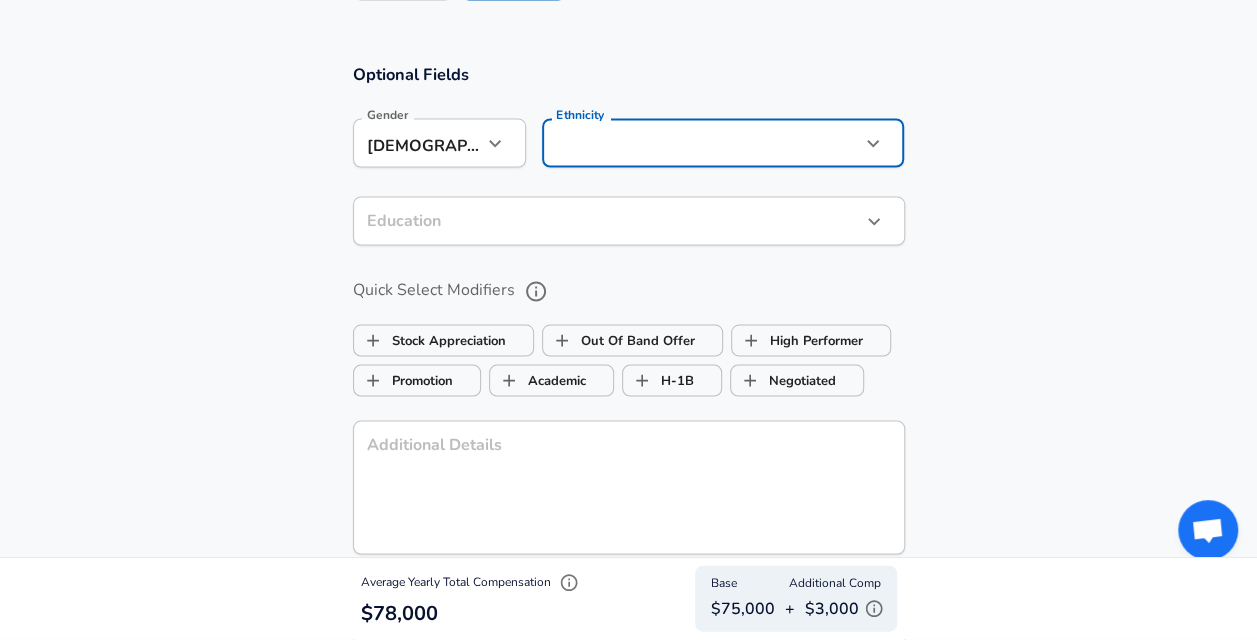 click on "Restart Add Your Salary Upload your offer letter   to verify your submission Enhance Privacy and Anonymity No Automatically hides specific fields until there are enough submissions to safely display the full details.   More Details Based on your submission and the data points that we have already collected, we will automatically hide and anonymize specific fields if there aren't enough data points to remain sufficiently anonymous. Company & Title Information   Enter the company you received your offer from Company EllisDon Company   Select the title that closest resembles your official title. This should be similar to the title that was present on your offer letter. Title Assistant Superintendent Title   Select a job family that best fits your role. If you can't find one, select 'Other' to enter a custom job family Job Family Project Manager Job Family Specialization Specialization Level Level Work Experience and Location These compensation details are from the perspective of a: New Offer Employee No no Month" at bounding box center [628, -1480] 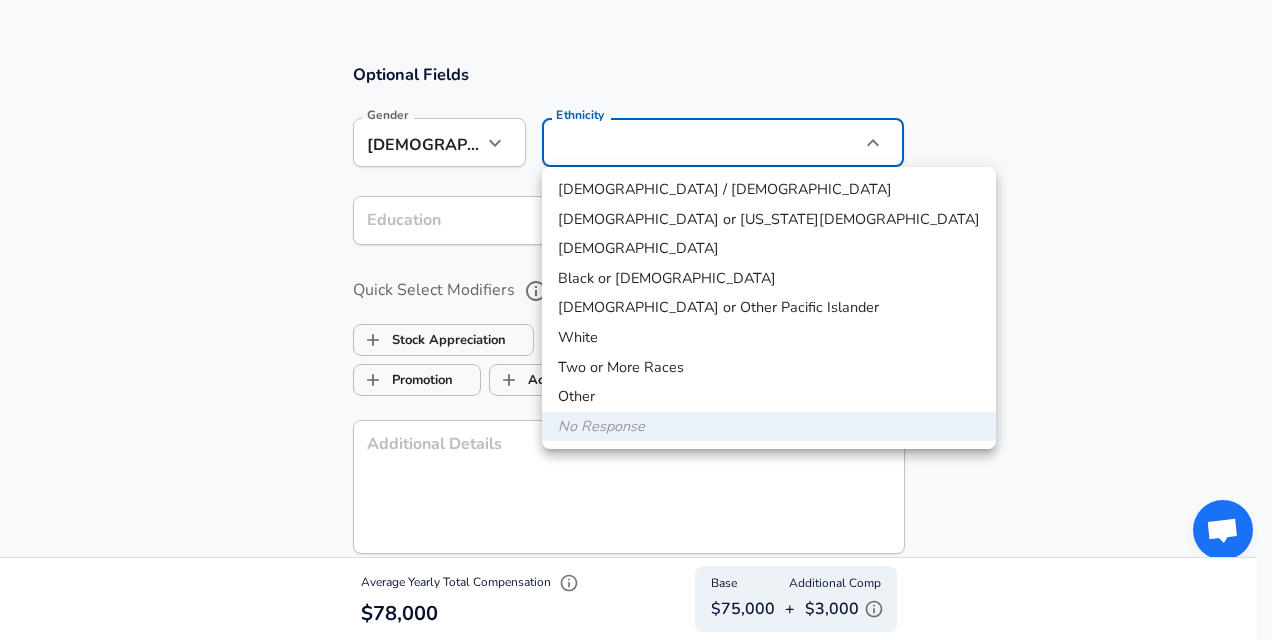click on "[DEMOGRAPHIC_DATA]" at bounding box center (769, 249) 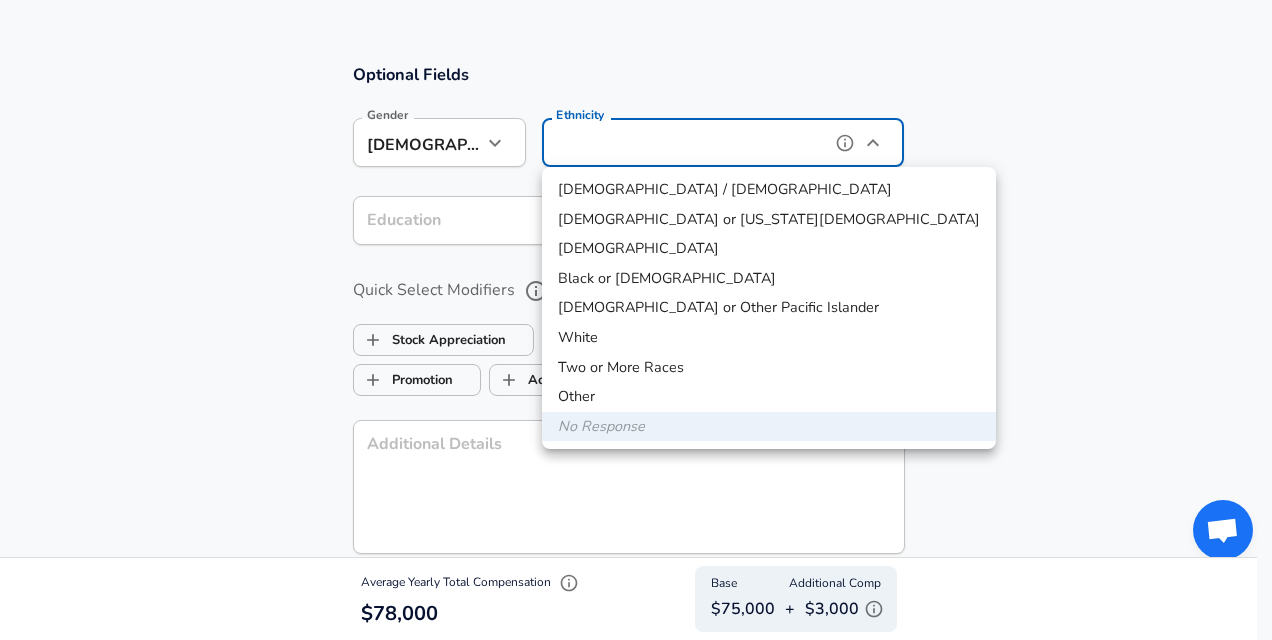 type on "[DEMOGRAPHIC_DATA]" 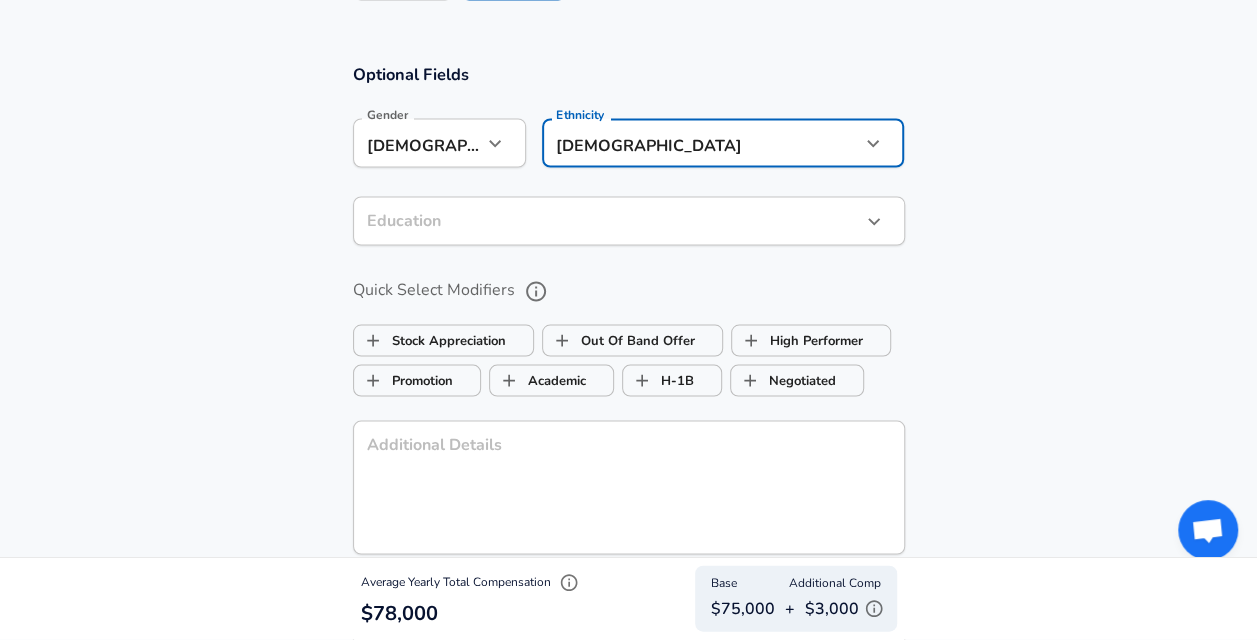 click on "Restart Add Your Salary Upload your offer letter   to verify your submission Enhance Privacy and Anonymity No Automatically hides specific fields until there are enough submissions to safely display the full details.   More Details Based on your submission and the data points that we have already collected, we will automatically hide and anonymize specific fields if there aren't enough data points to remain sufficiently anonymous. Company & Title Information   Enter the company you received your offer from Company EllisDon Company   Select the title that closest resembles your official title. This should be similar to the title that was present on your offer letter. Title Assistant Superintendent Title   Select a job family that best fits your role. If you can't find one, select 'Other' to enter a custom job family Job Family Project Manager Job Family Specialization Specialization Level Level Work Experience and Location These compensation details are from the perspective of a: New Offer Employee No no Month" at bounding box center (628, -1480) 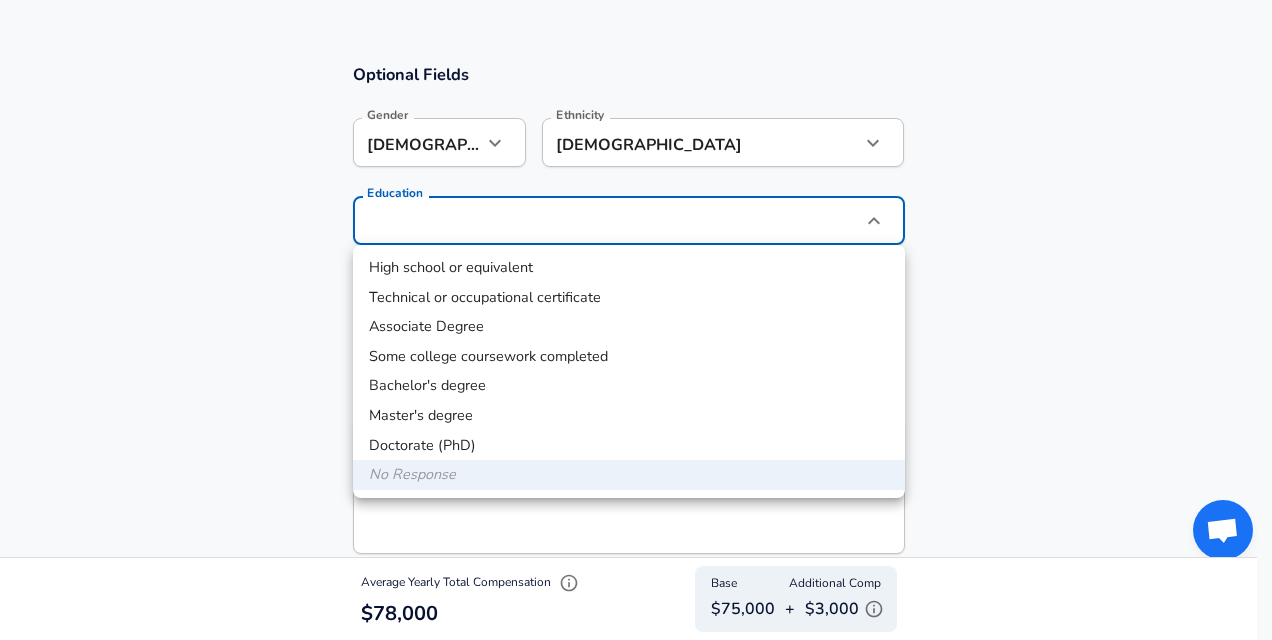 click on "Bachelor's degree" at bounding box center (629, 386) 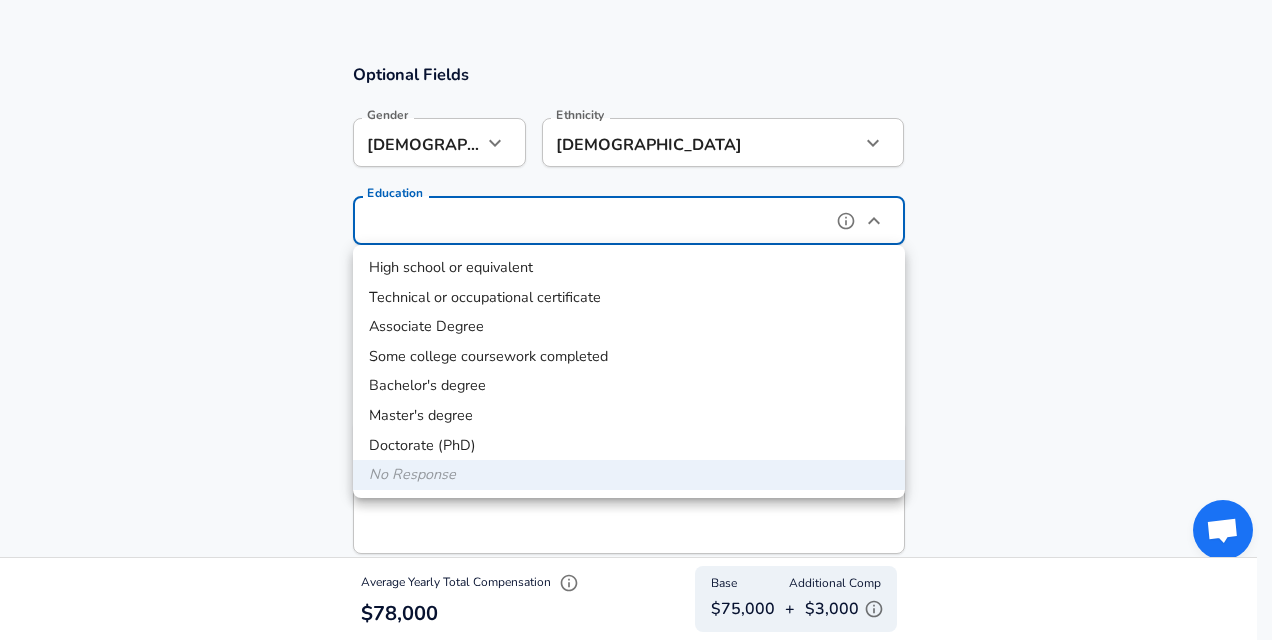 type on "Bachelors degree" 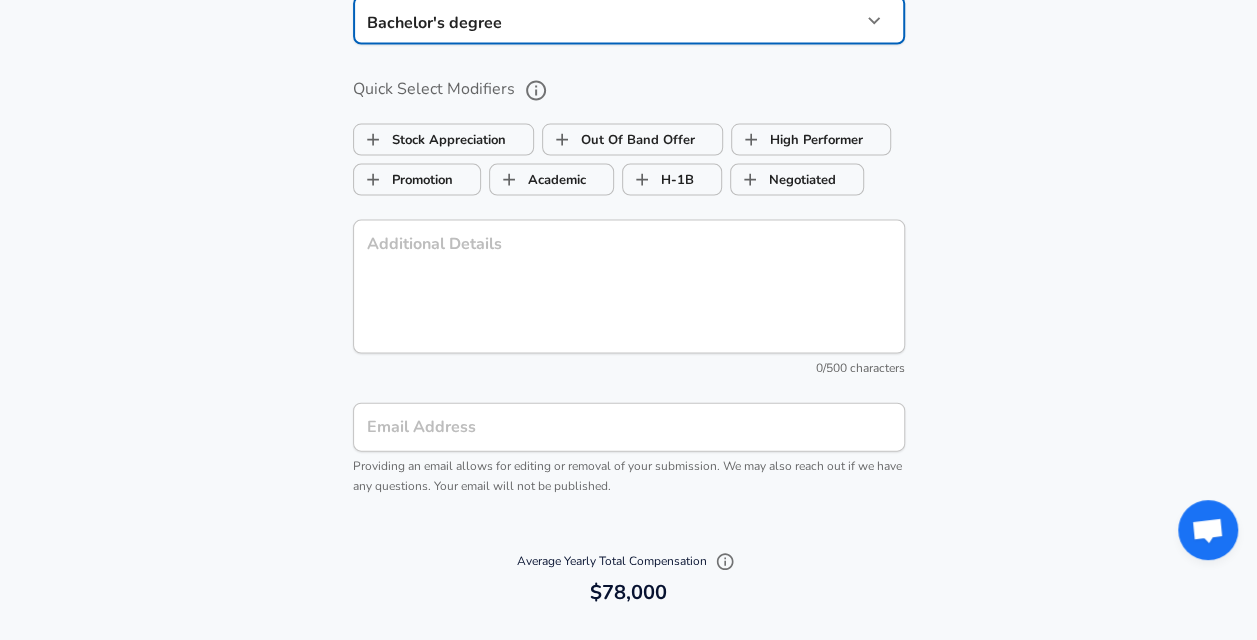 click on "Additional Details" at bounding box center [629, 287] 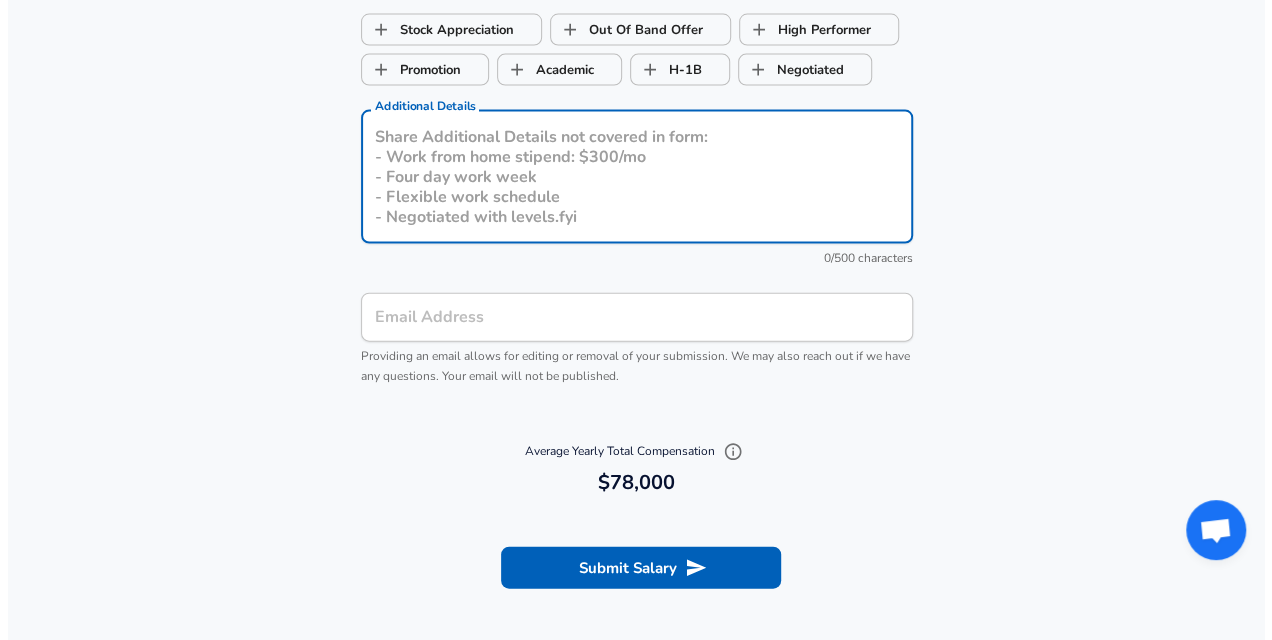 scroll, scrollTop: 2200, scrollLeft: 0, axis: vertical 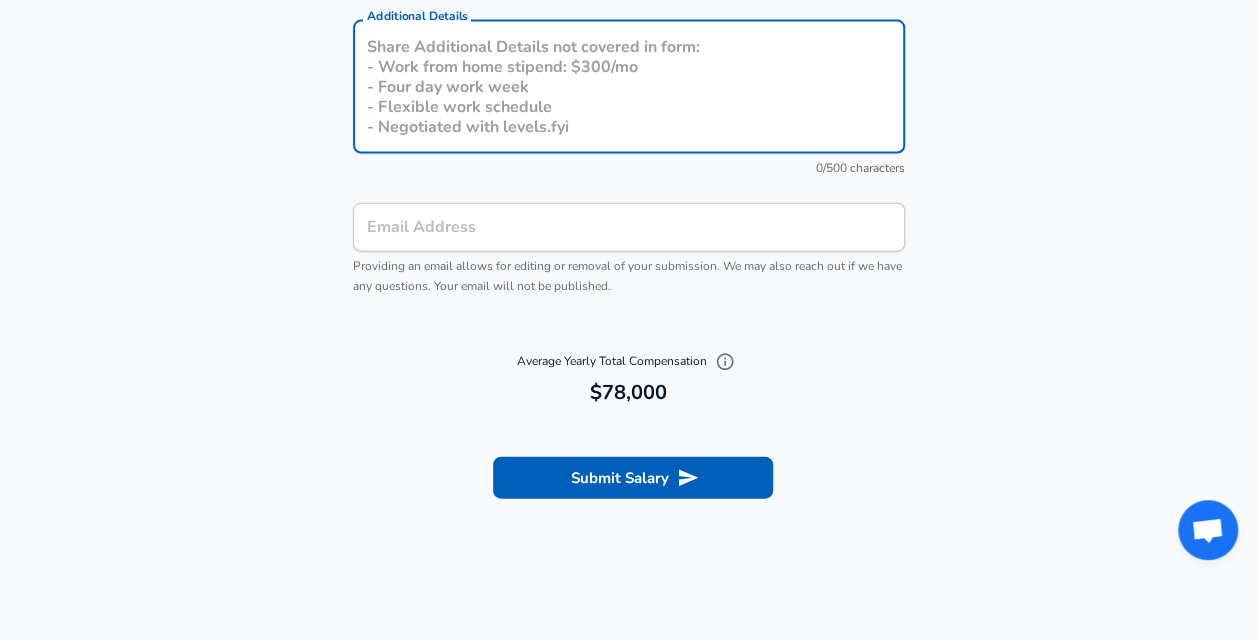 click on "Email Address" at bounding box center [629, 227] 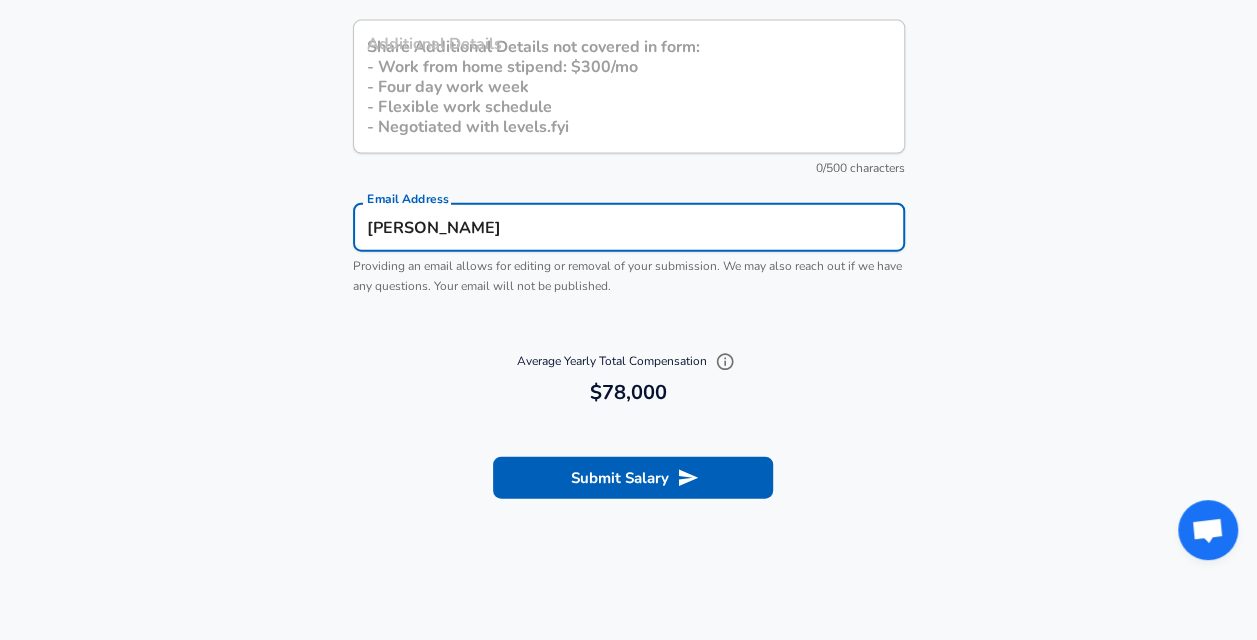 type on "[PERSON_NAME][EMAIL_ADDRESS][DOMAIN_NAME]" 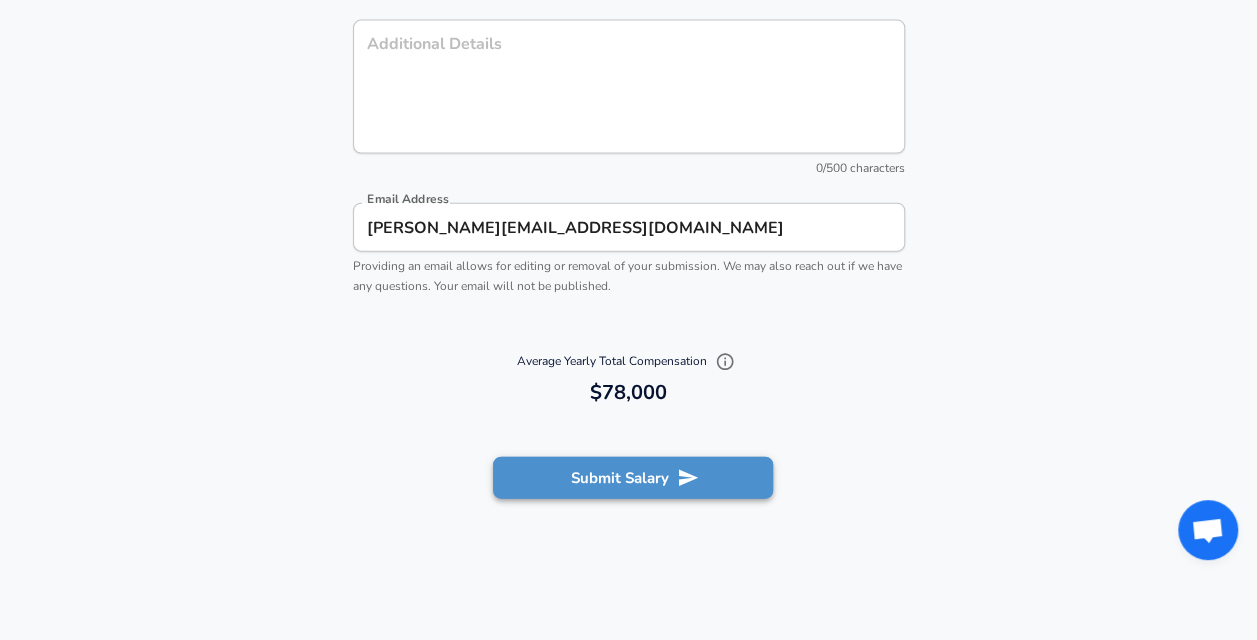 click on "Submit Salary" at bounding box center (633, 478) 